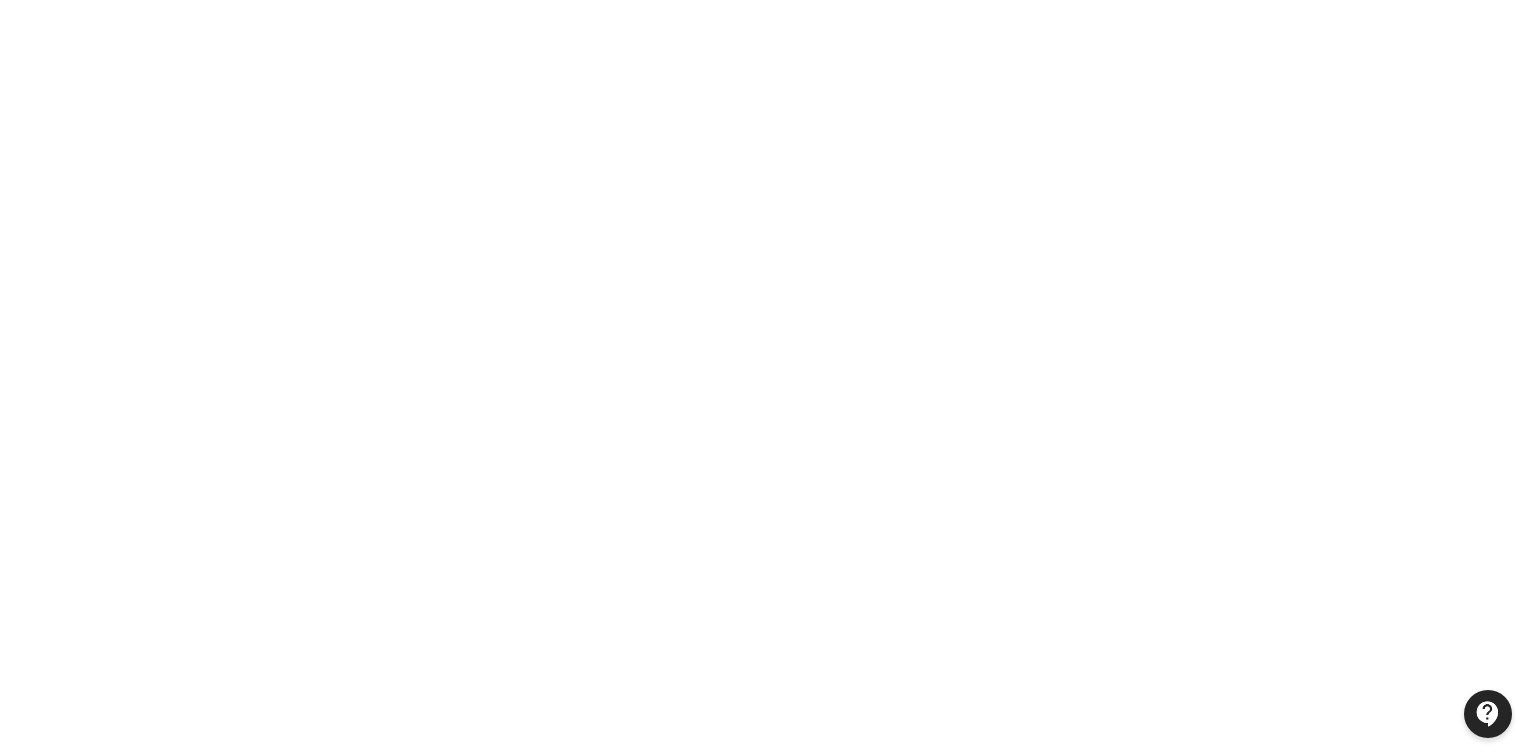 scroll, scrollTop: 397, scrollLeft: 0, axis: vertical 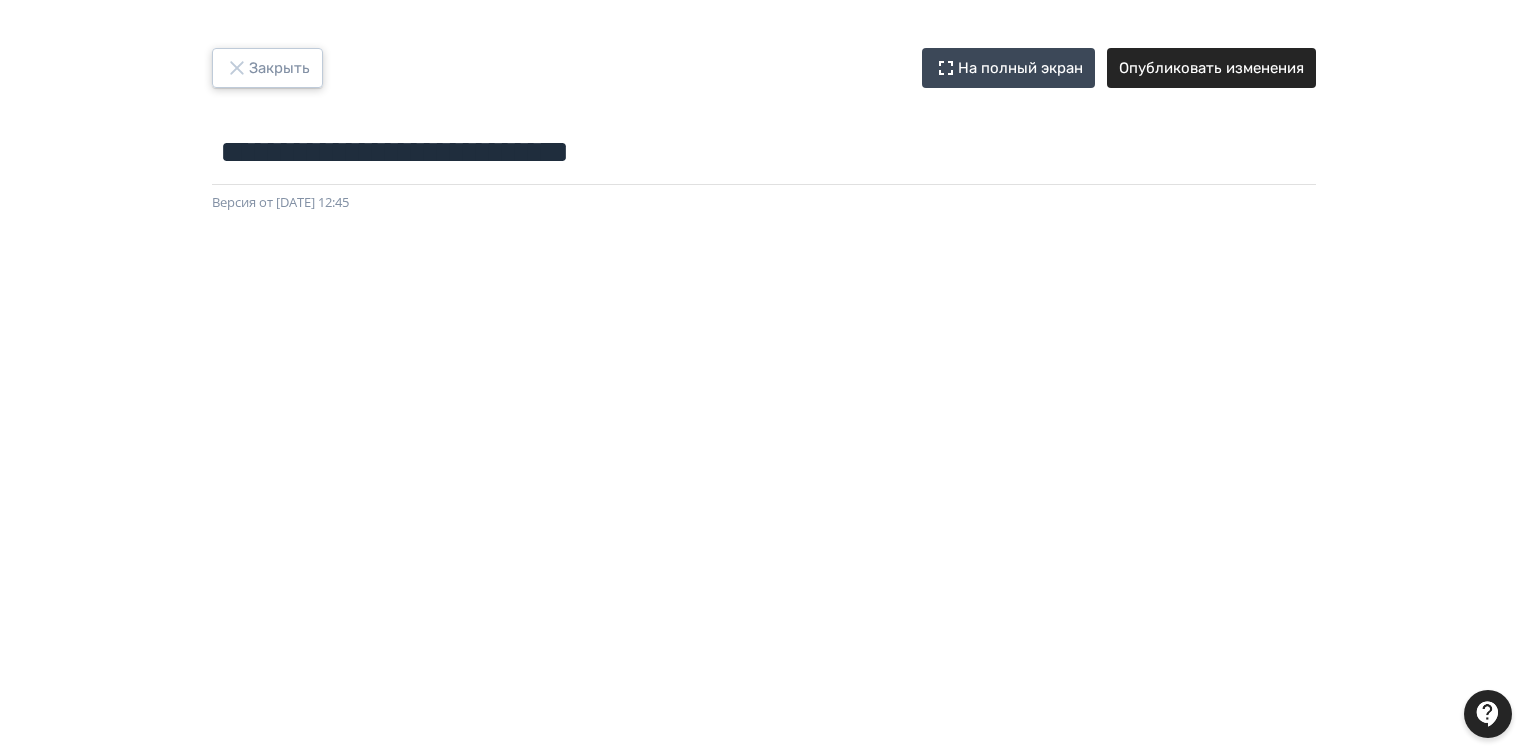 click 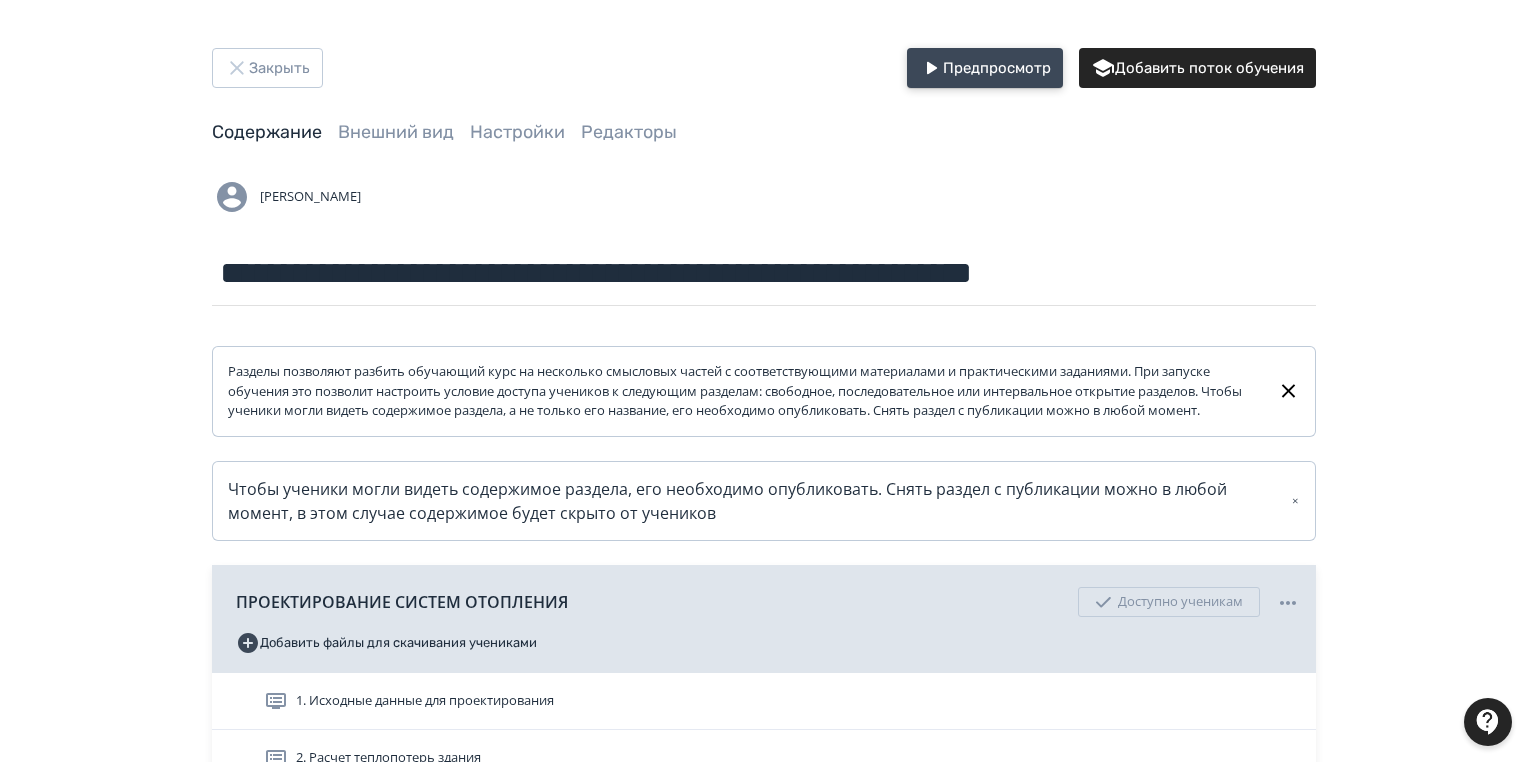 click on "Предпросмотр" at bounding box center (985, 68) 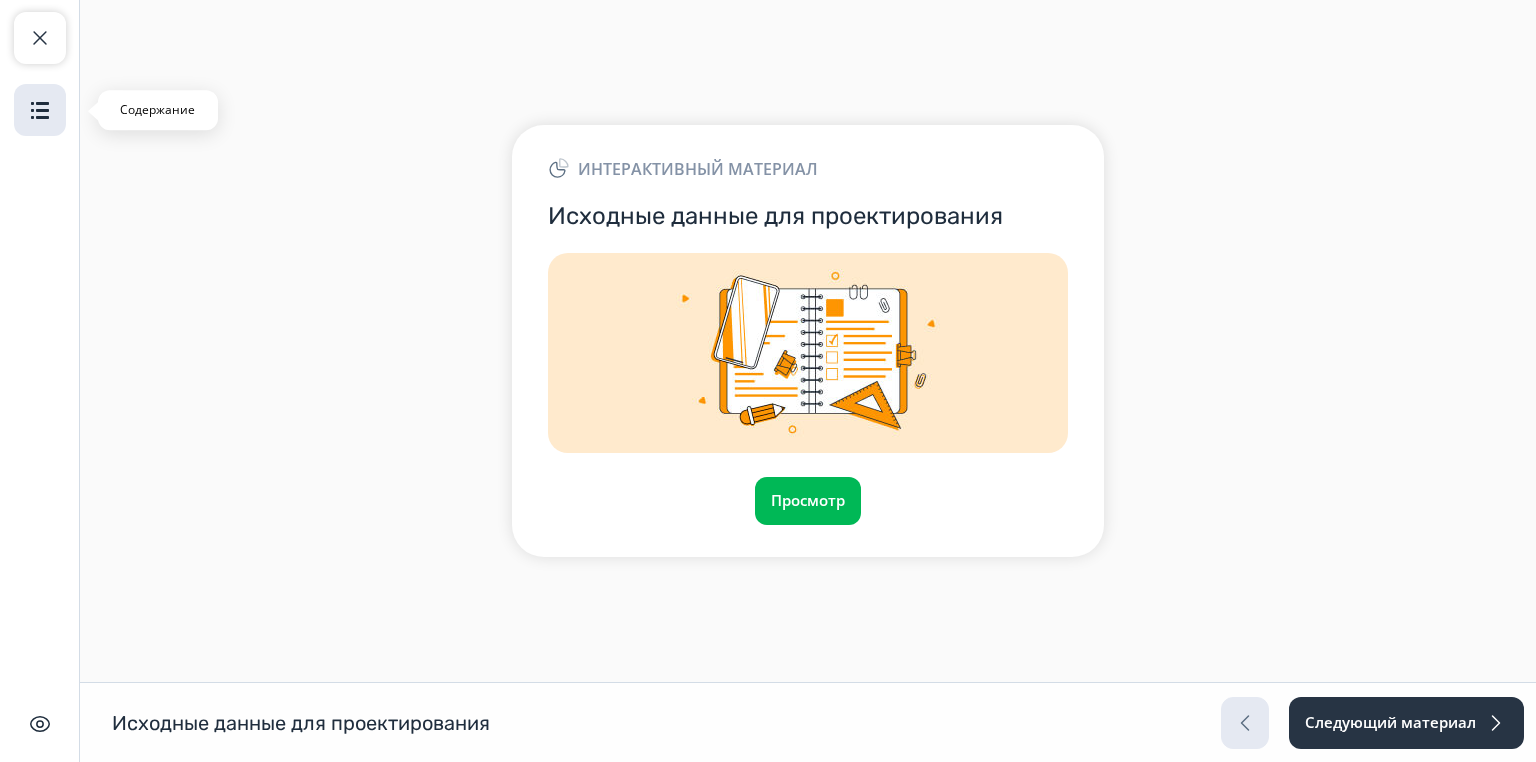 click at bounding box center (40, 110) 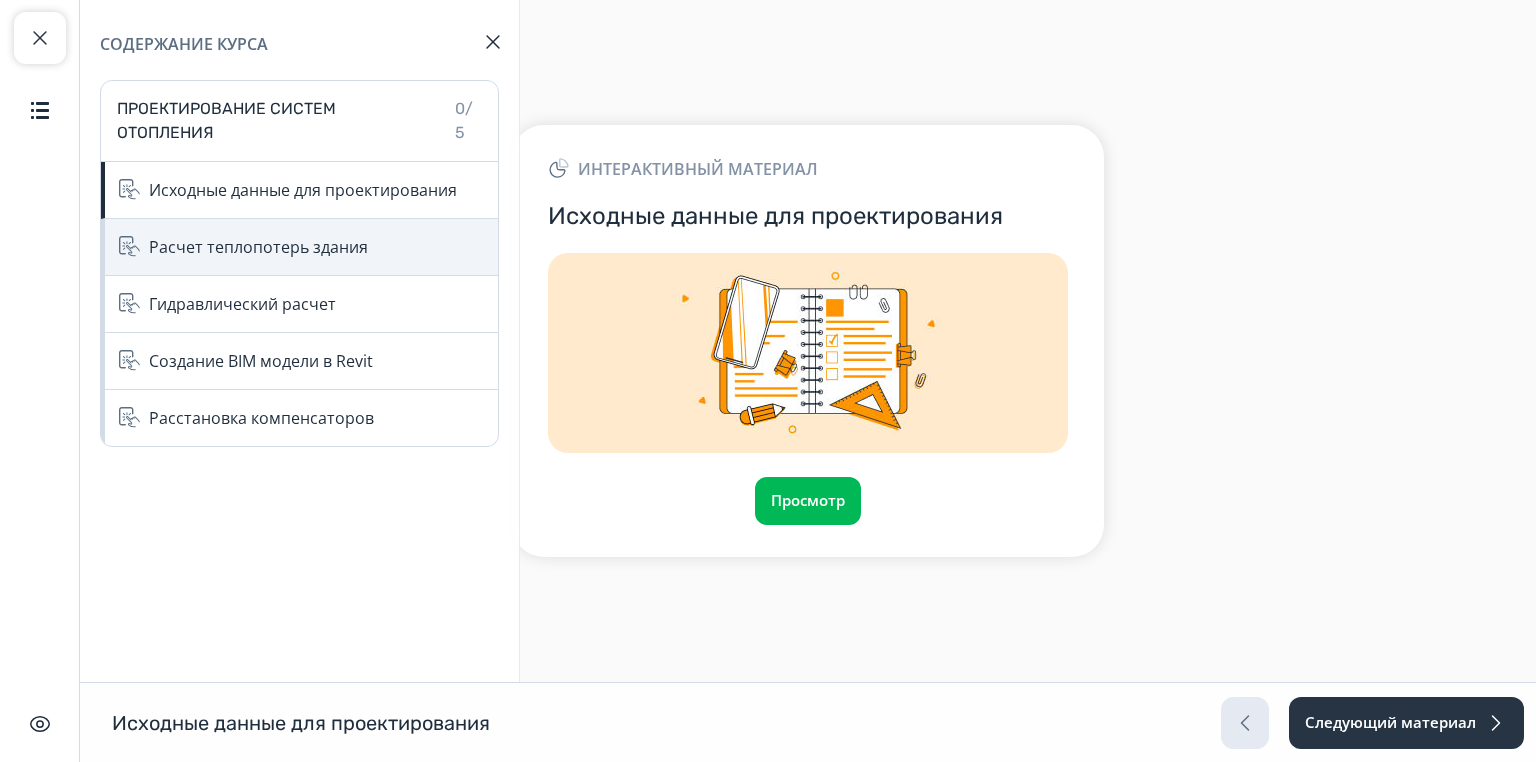 click on "Расчет теплопотерь здания" at bounding box center [258, 247] 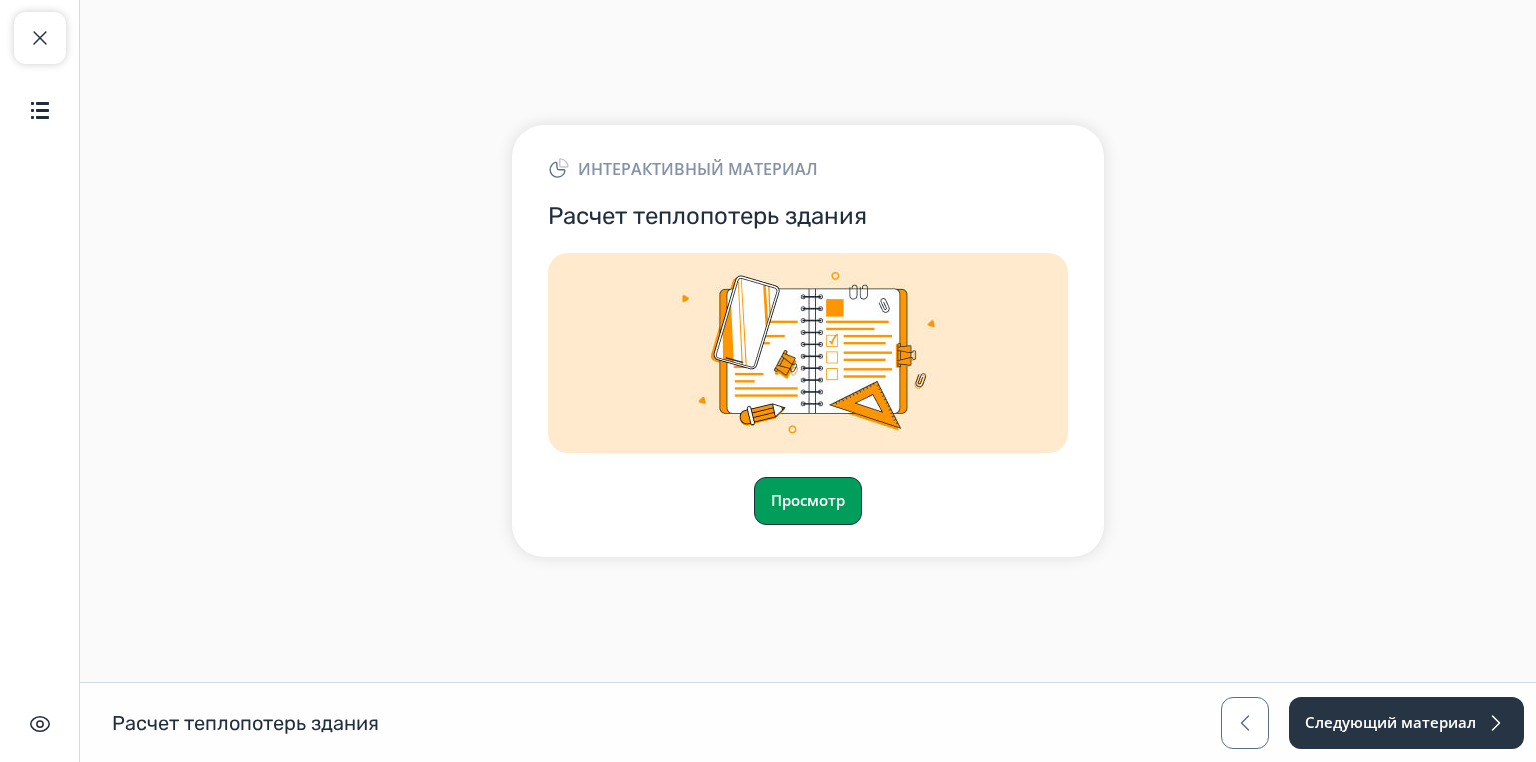 click on "Просмотр" at bounding box center (808, 501) 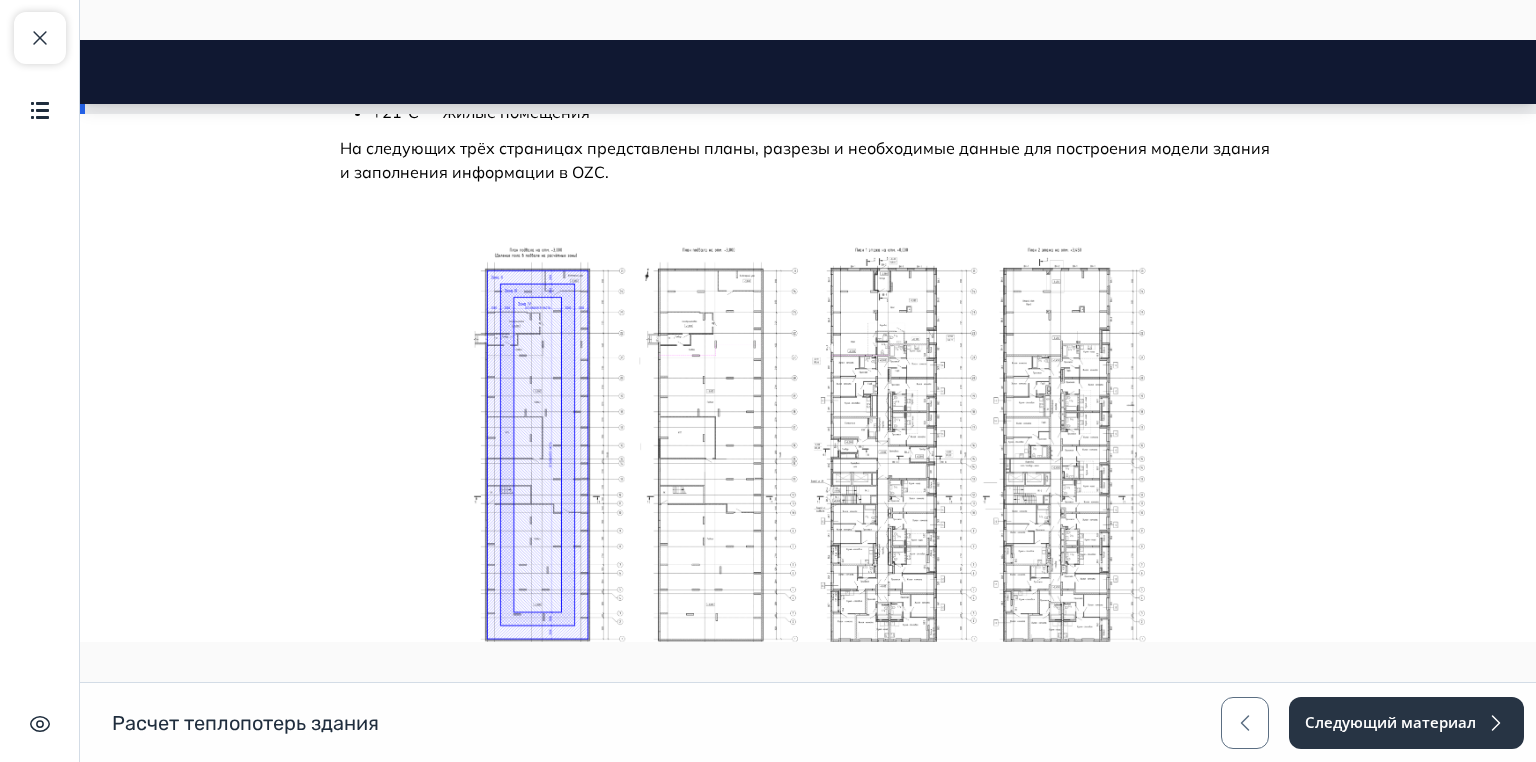 scroll, scrollTop: 1360, scrollLeft: 0, axis: vertical 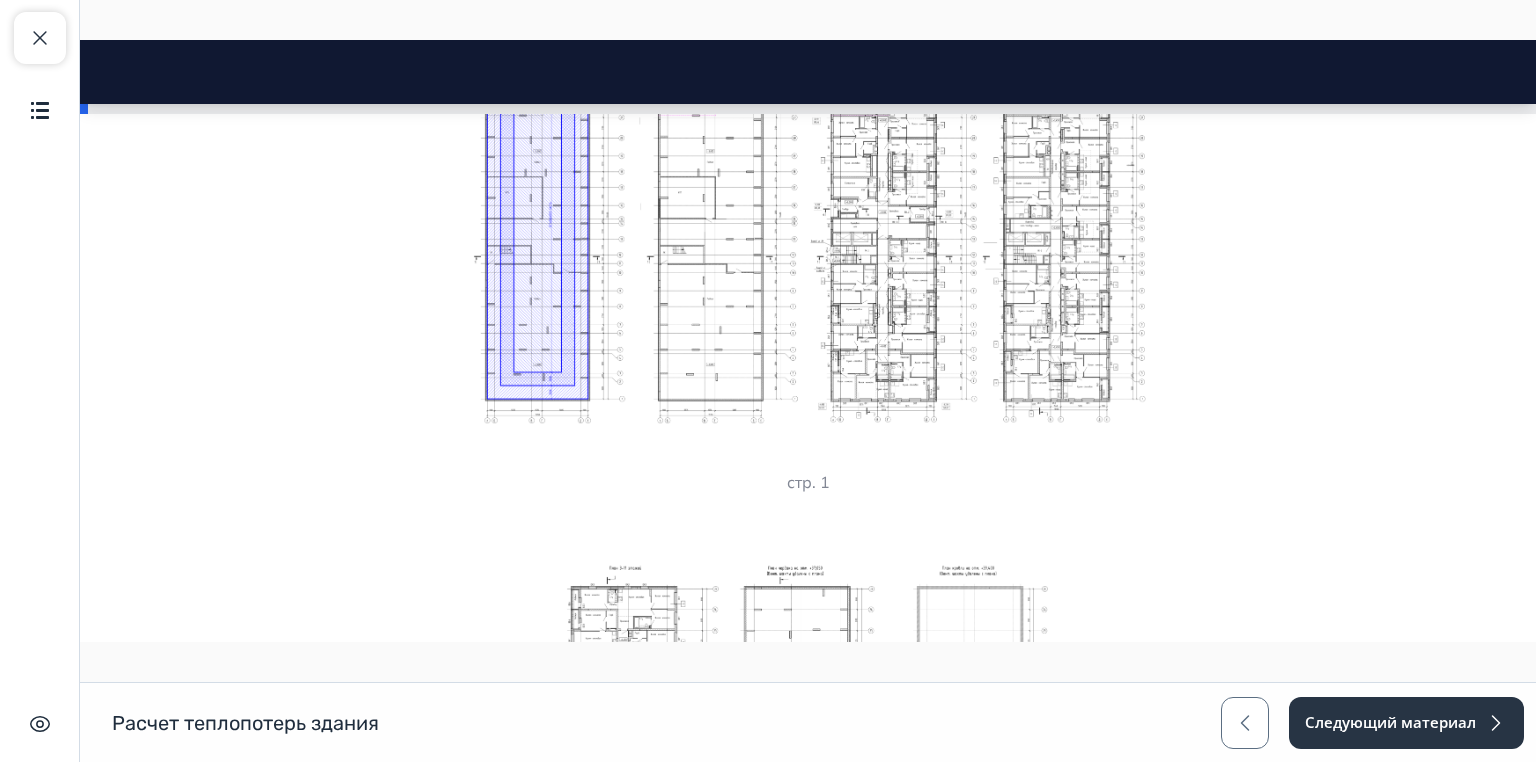 click at bounding box center [808, 215] 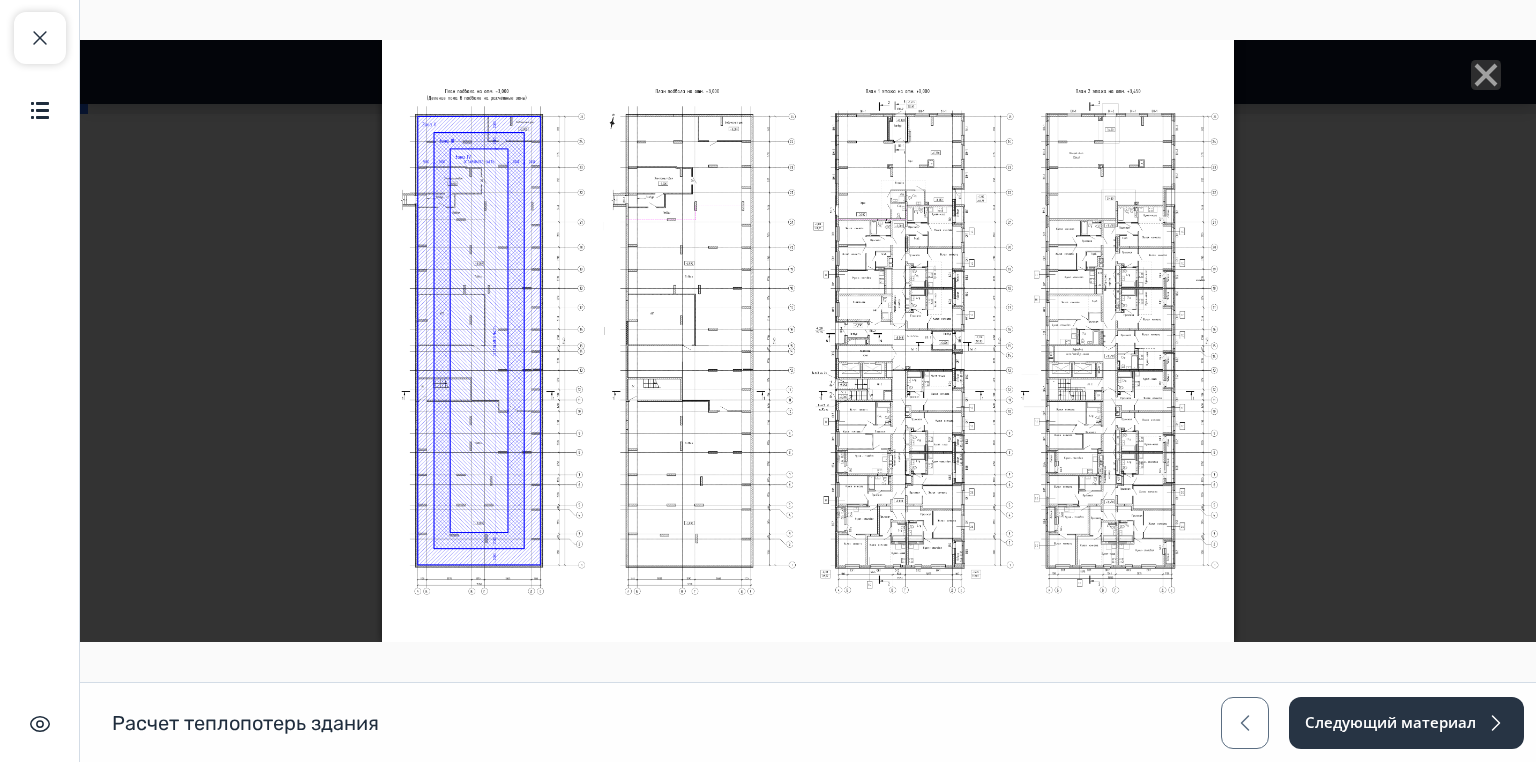 click 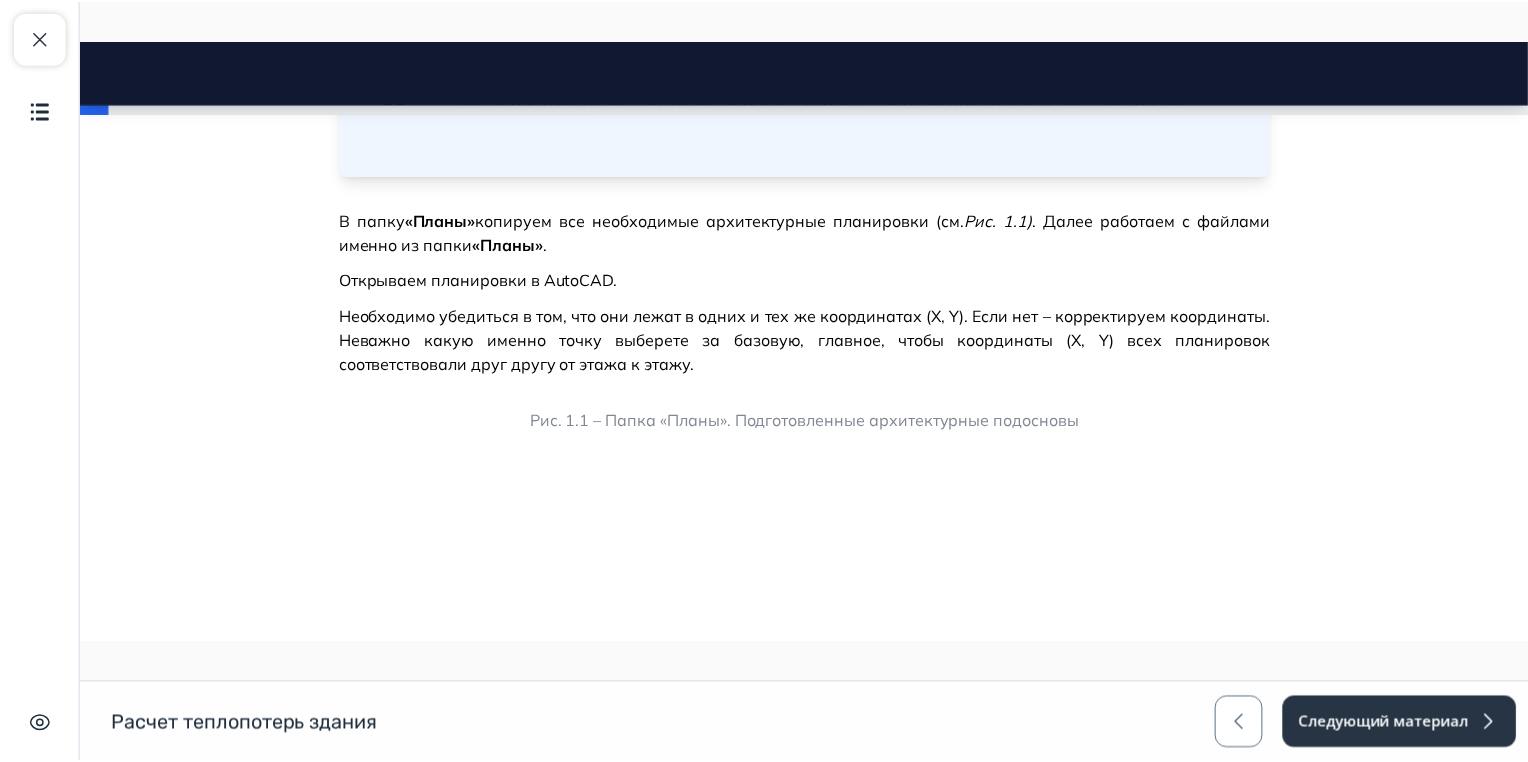 scroll, scrollTop: 3584, scrollLeft: 0, axis: vertical 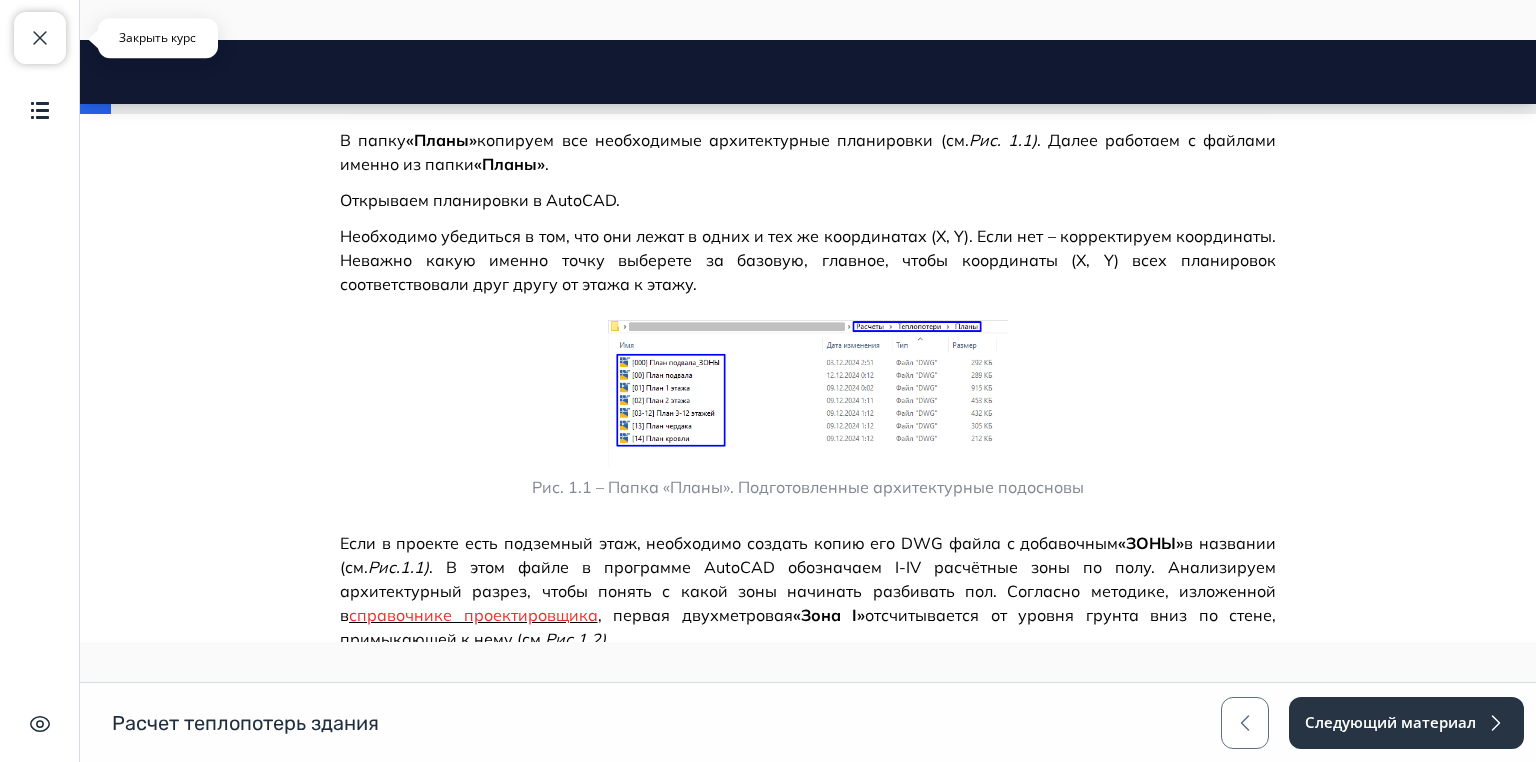 click at bounding box center (40, 38) 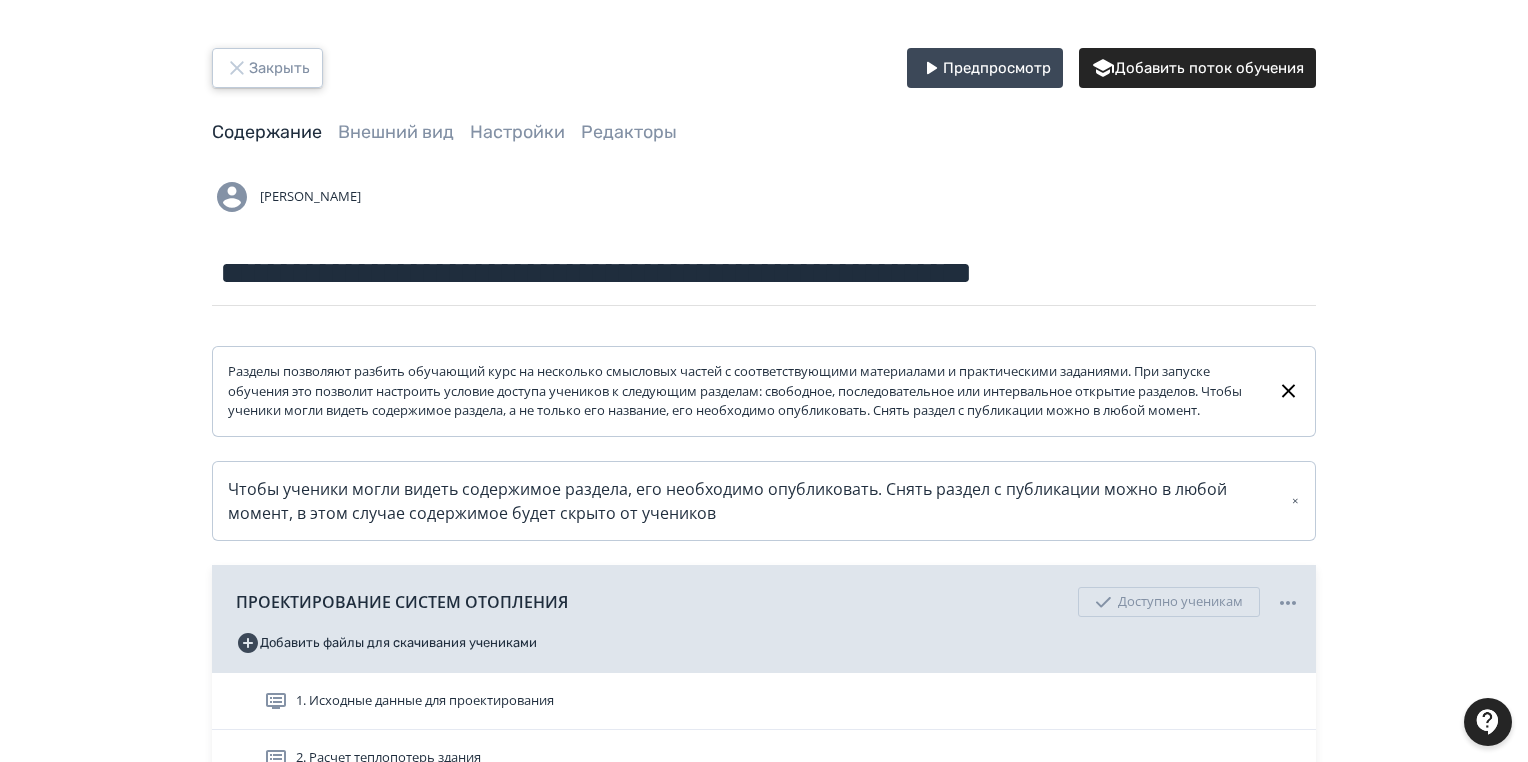 click on "Закрыть" at bounding box center [267, 68] 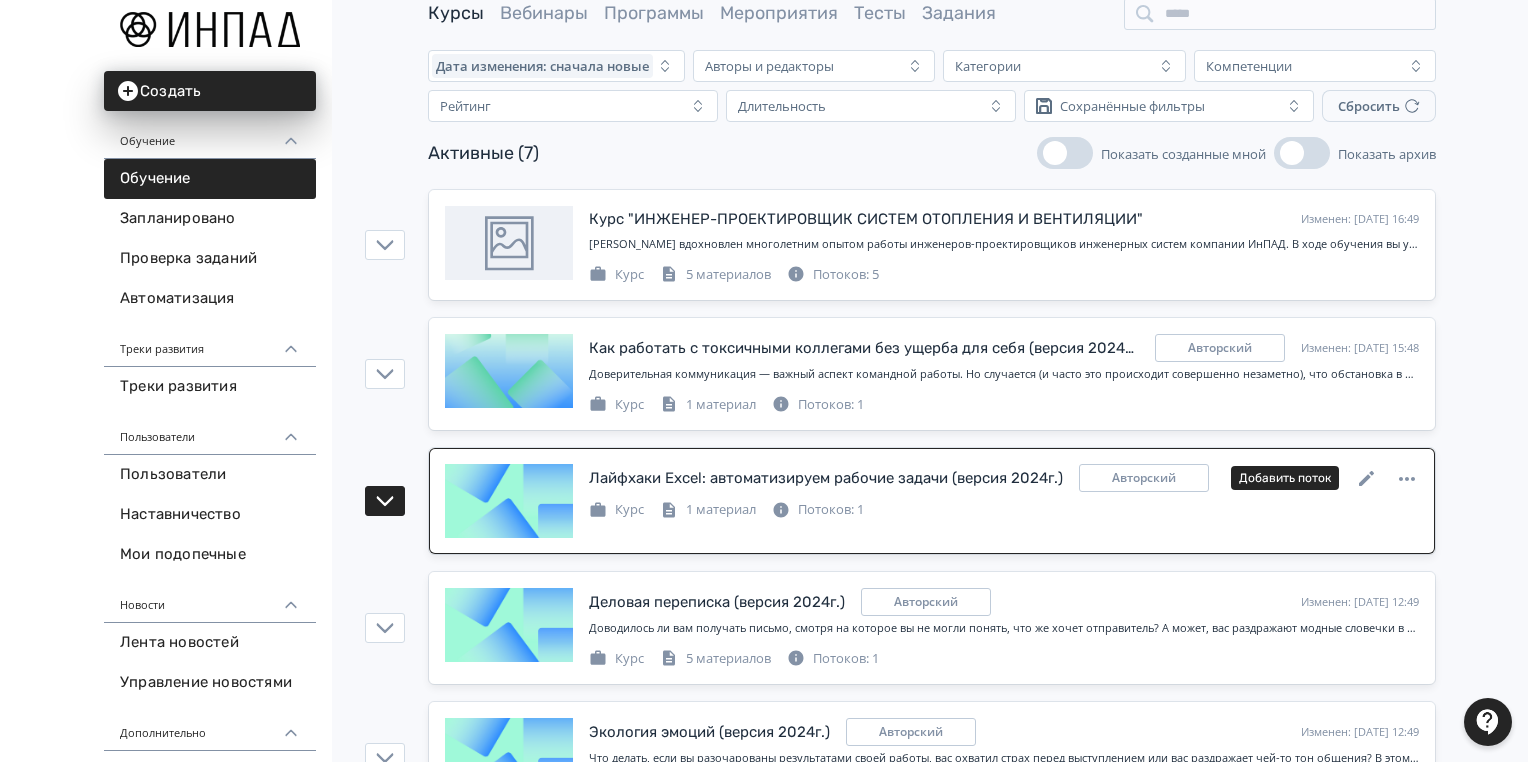 scroll, scrollTop: 160, scrollLeft: 0, axis: vertical 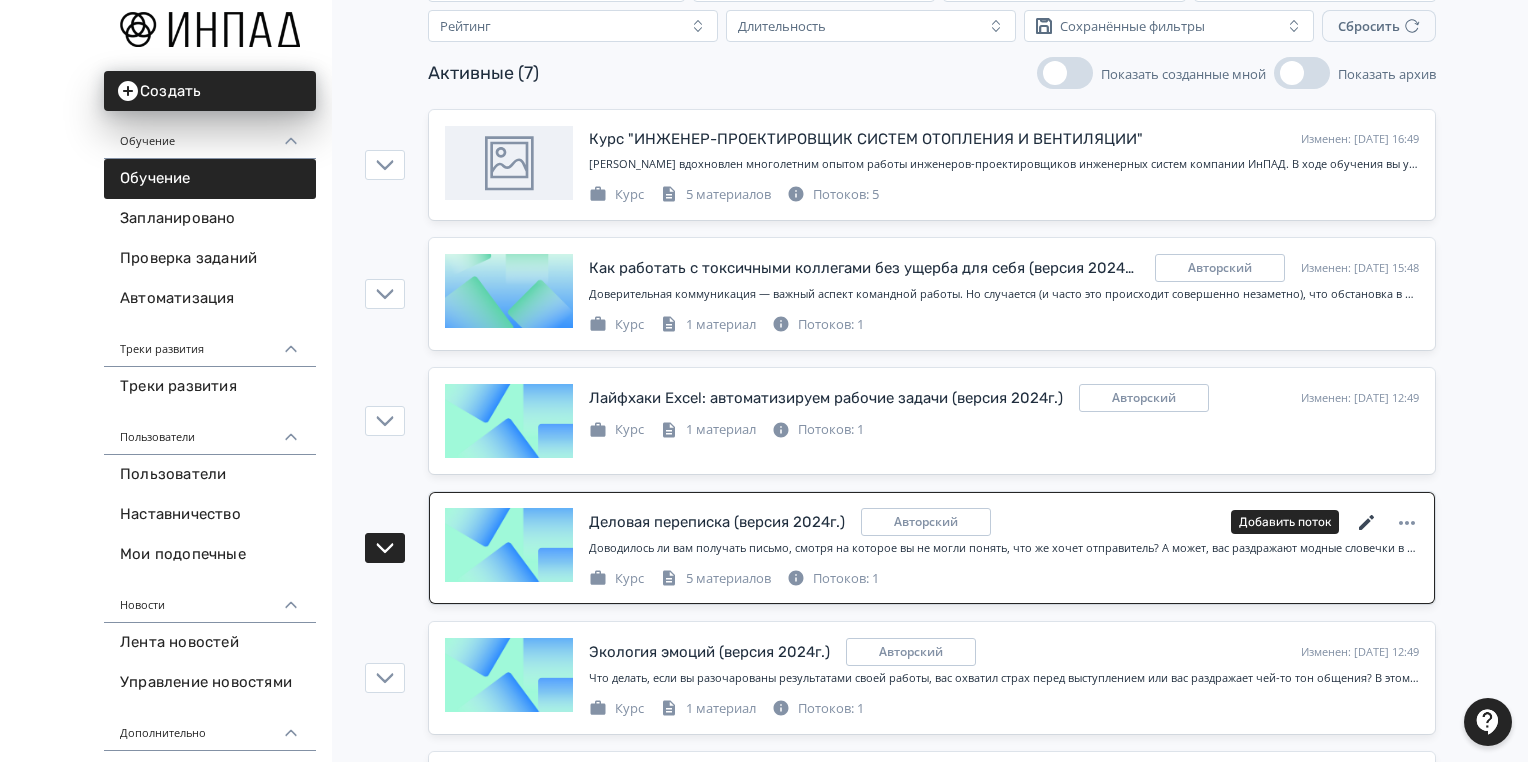 click 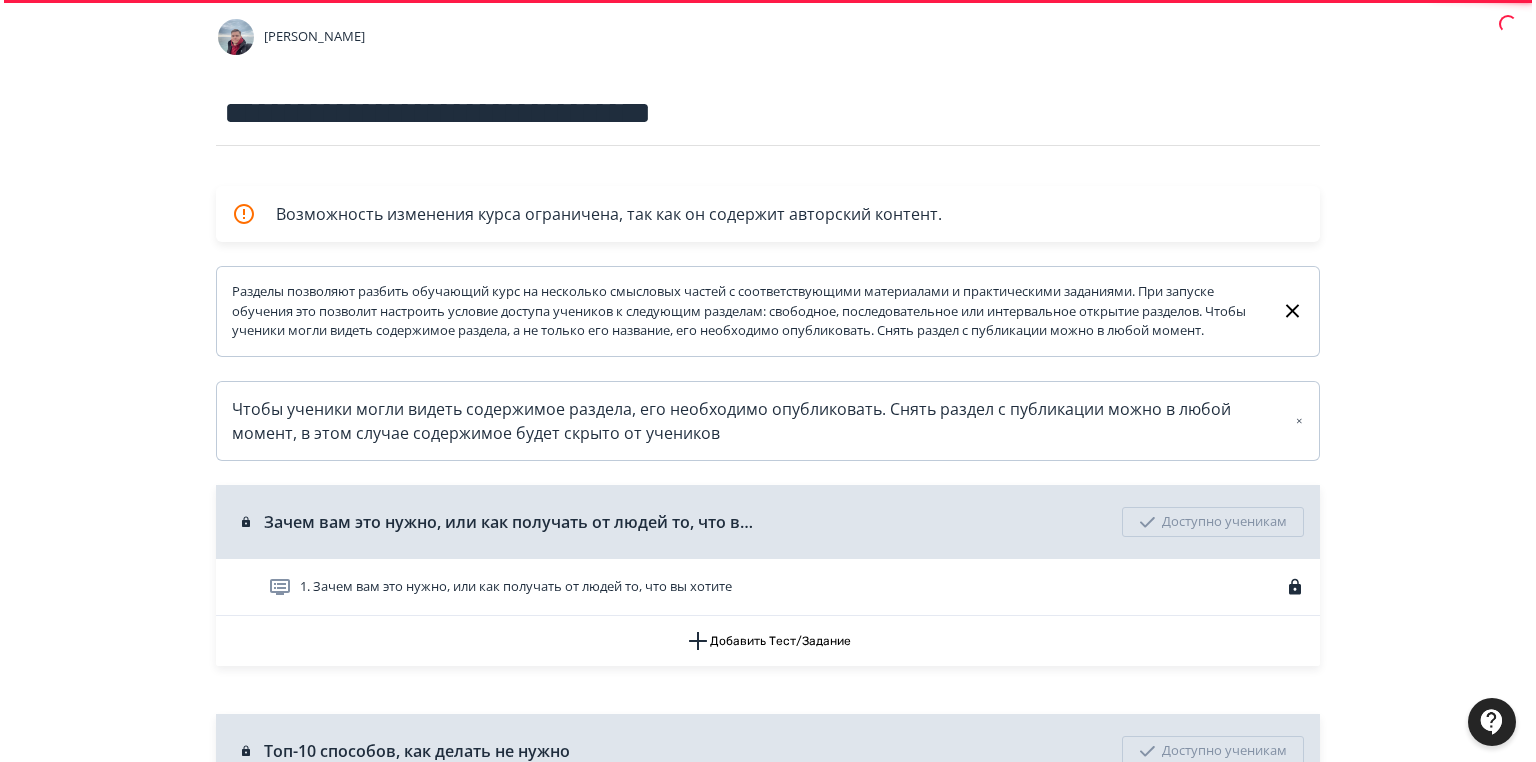 scroll, scrollTop: 0, scrollLeft: 0, axis: both 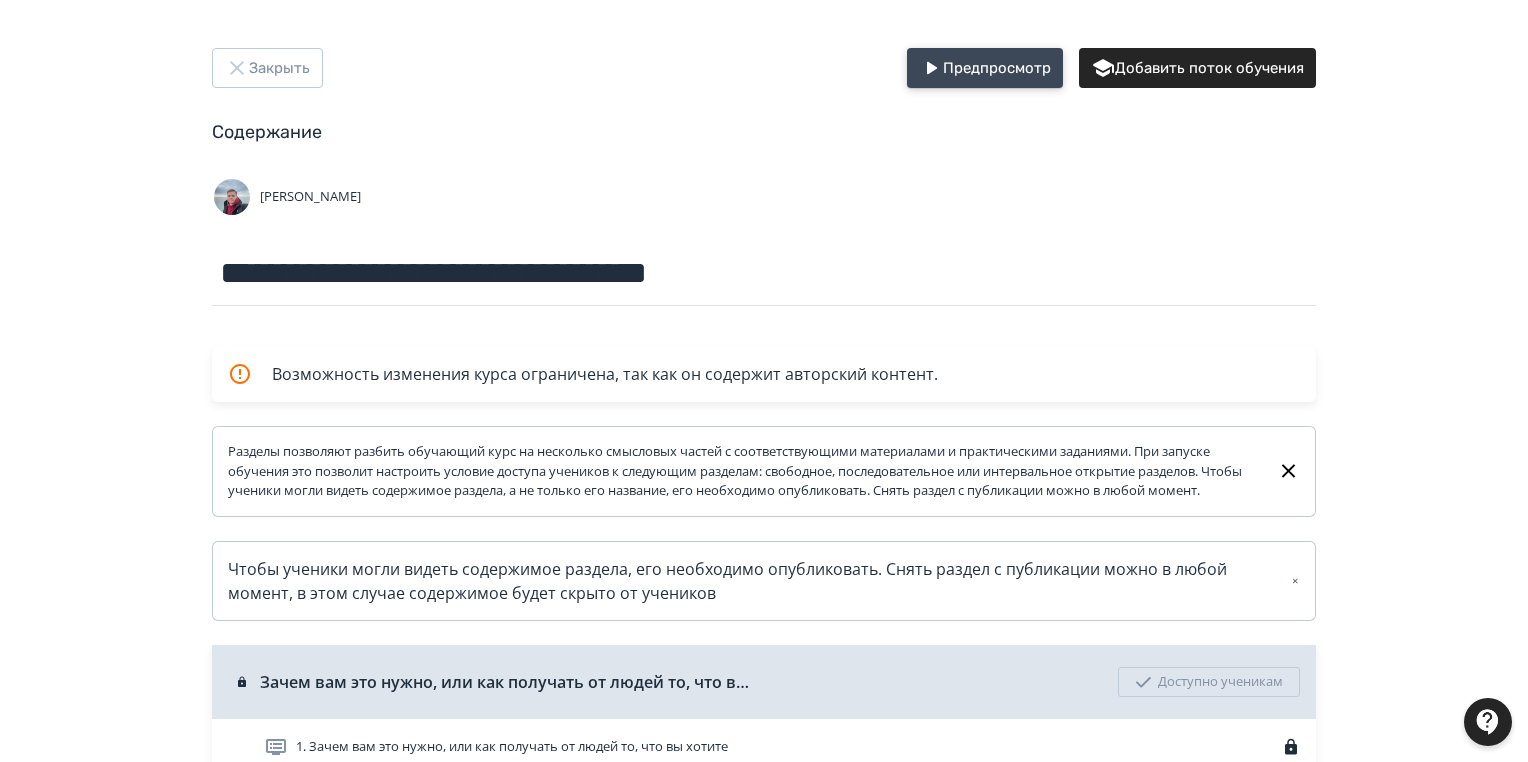 click on "Предпросмотр" at bounding box center (985, 68) 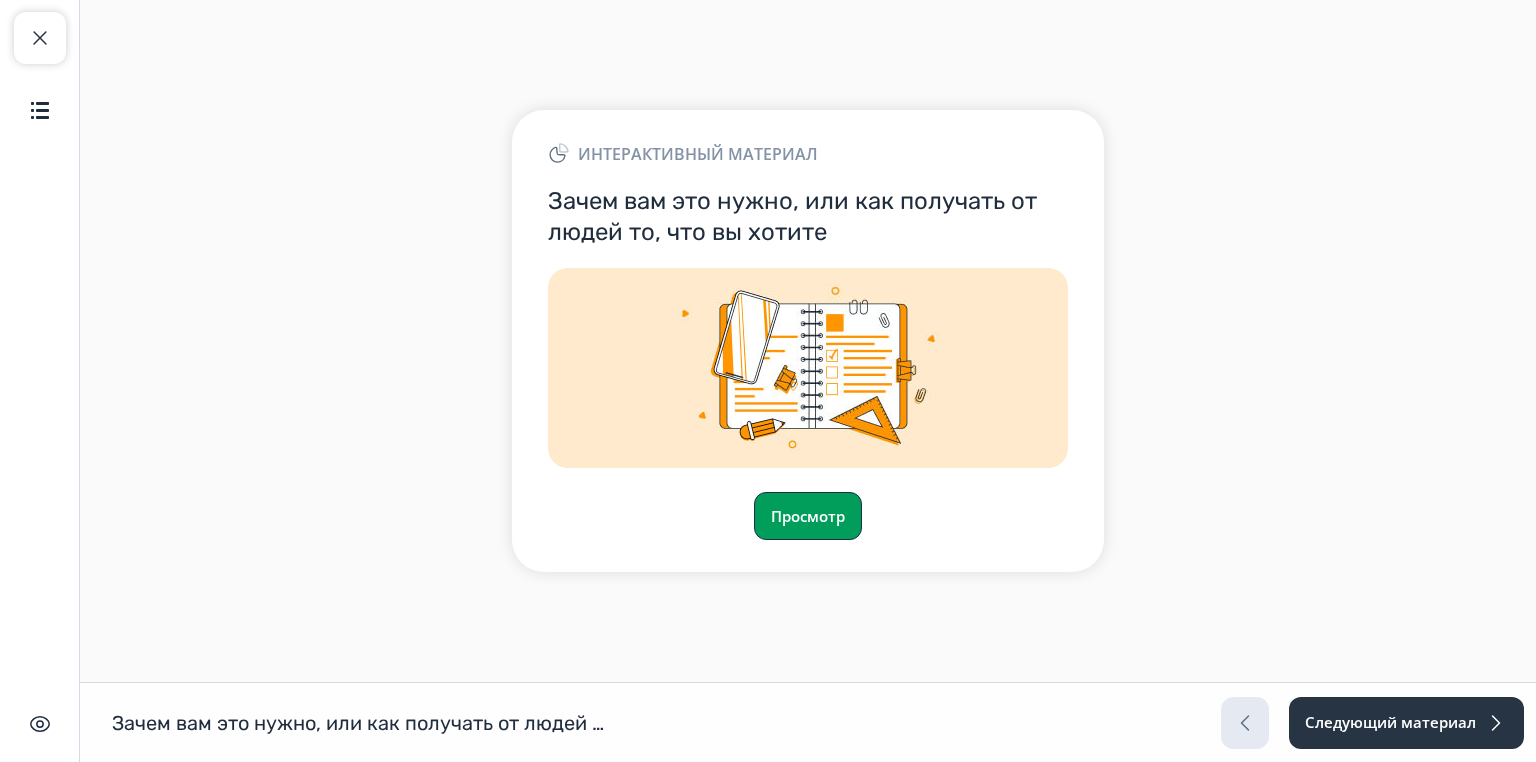 click on "Просмотр" at bounding box center [808, 516] 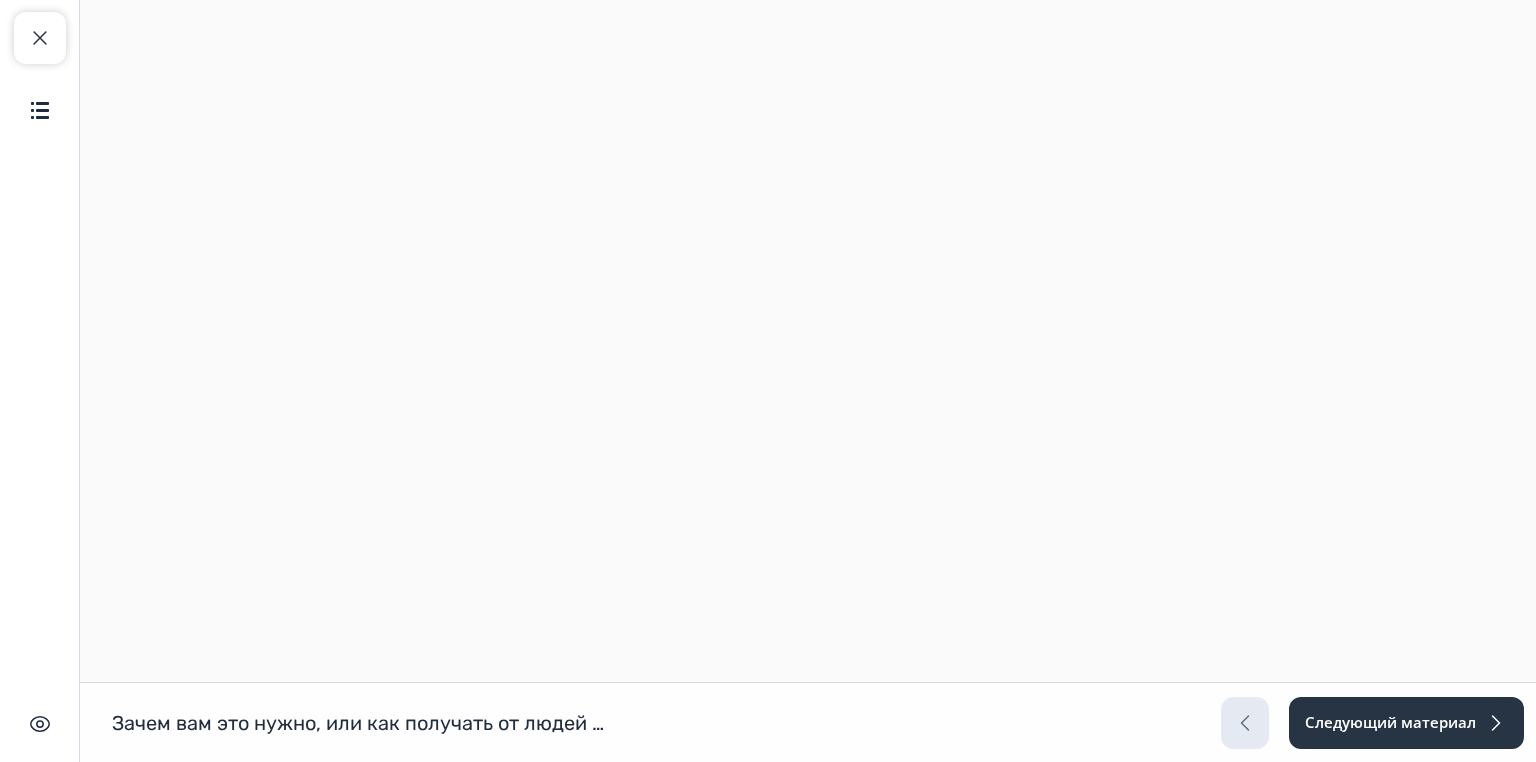 scroll, scrollTop: 0, scrollLeft: 0, axis: both 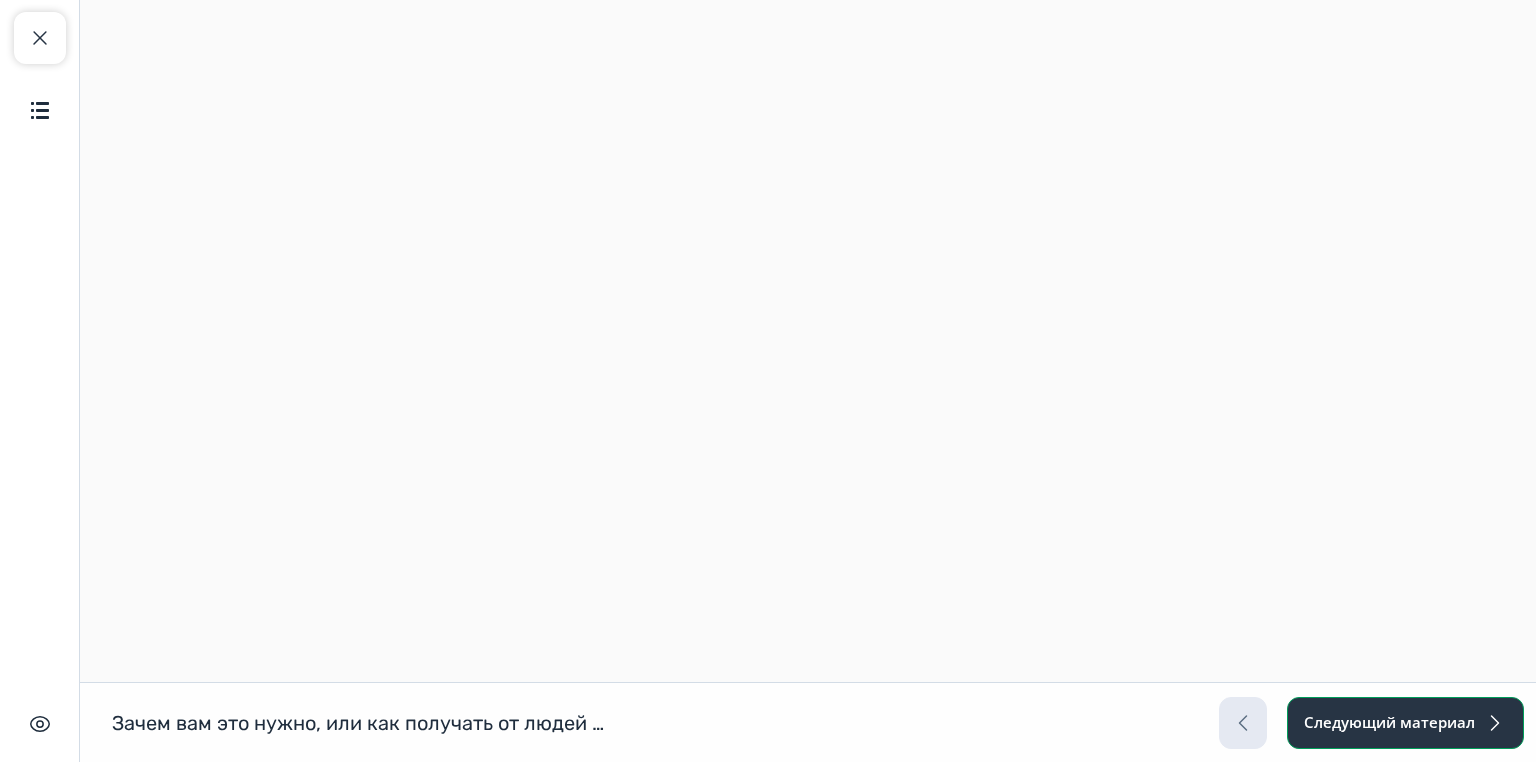 click on "Следующий материал" at bounding box center (1405, 723) 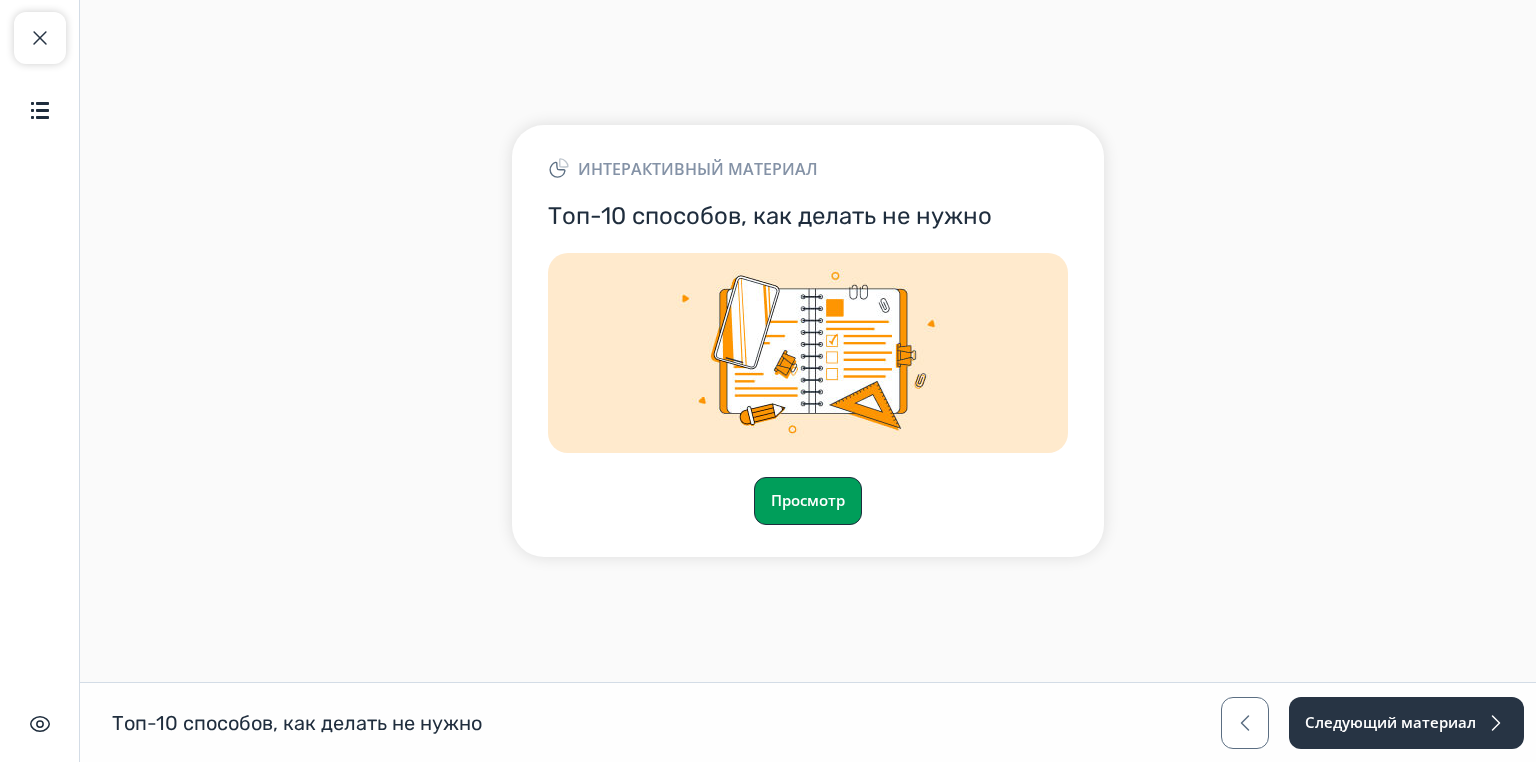click on "Просмотр" at bounding box center (808, 501) 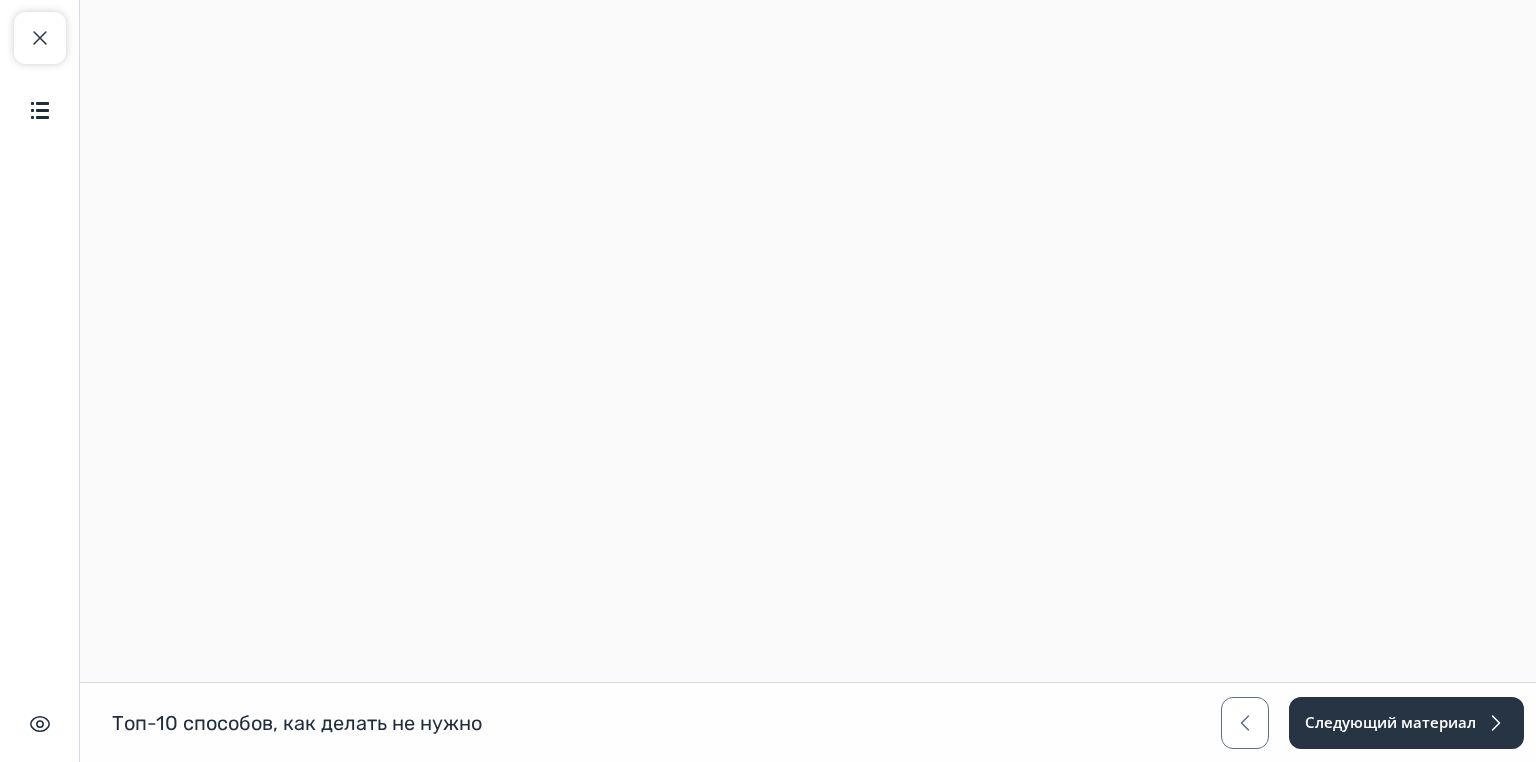 scroll, scrollTop: 0, scrollLeft: 0, axis: both 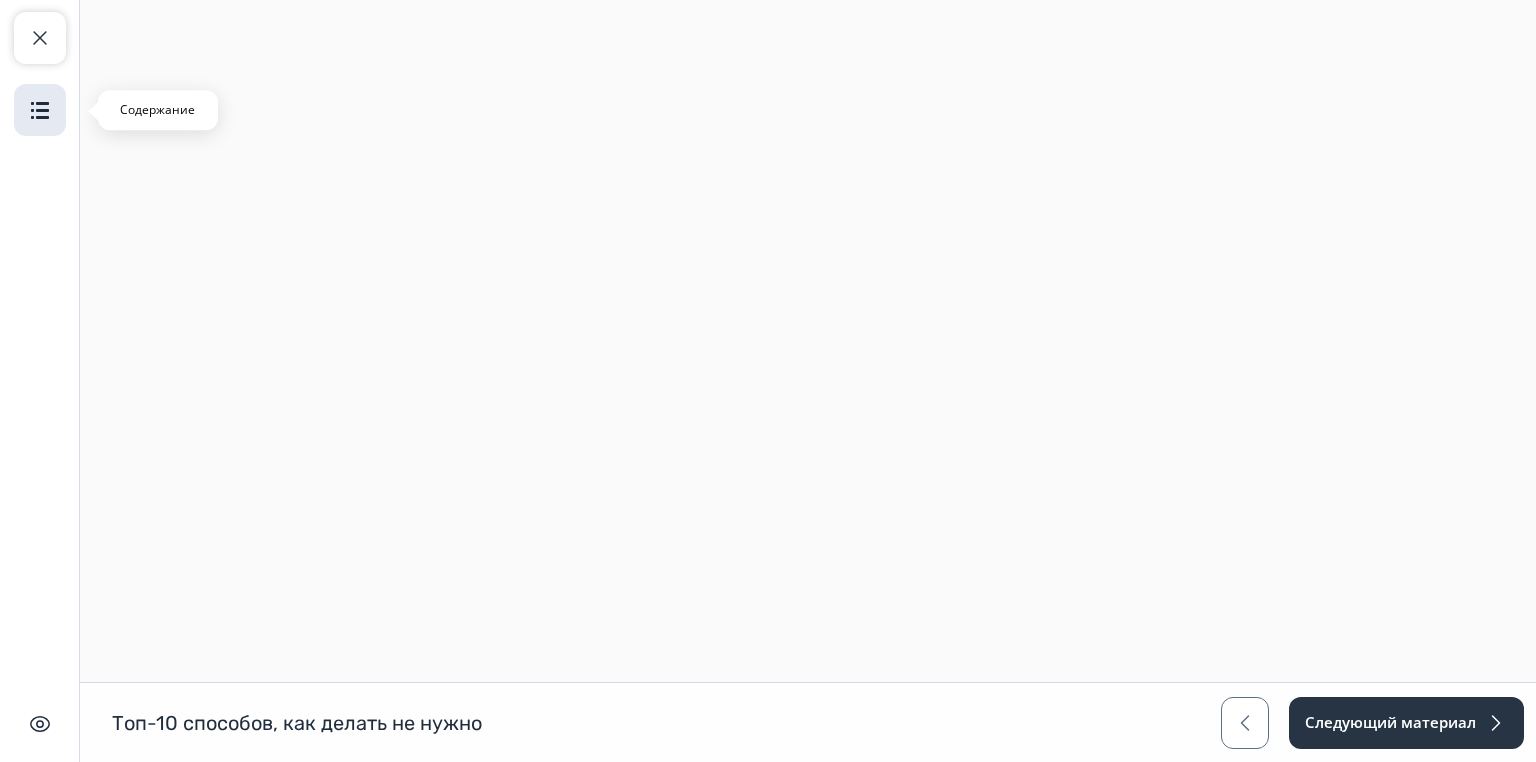 click at bounding box center (40, 110) 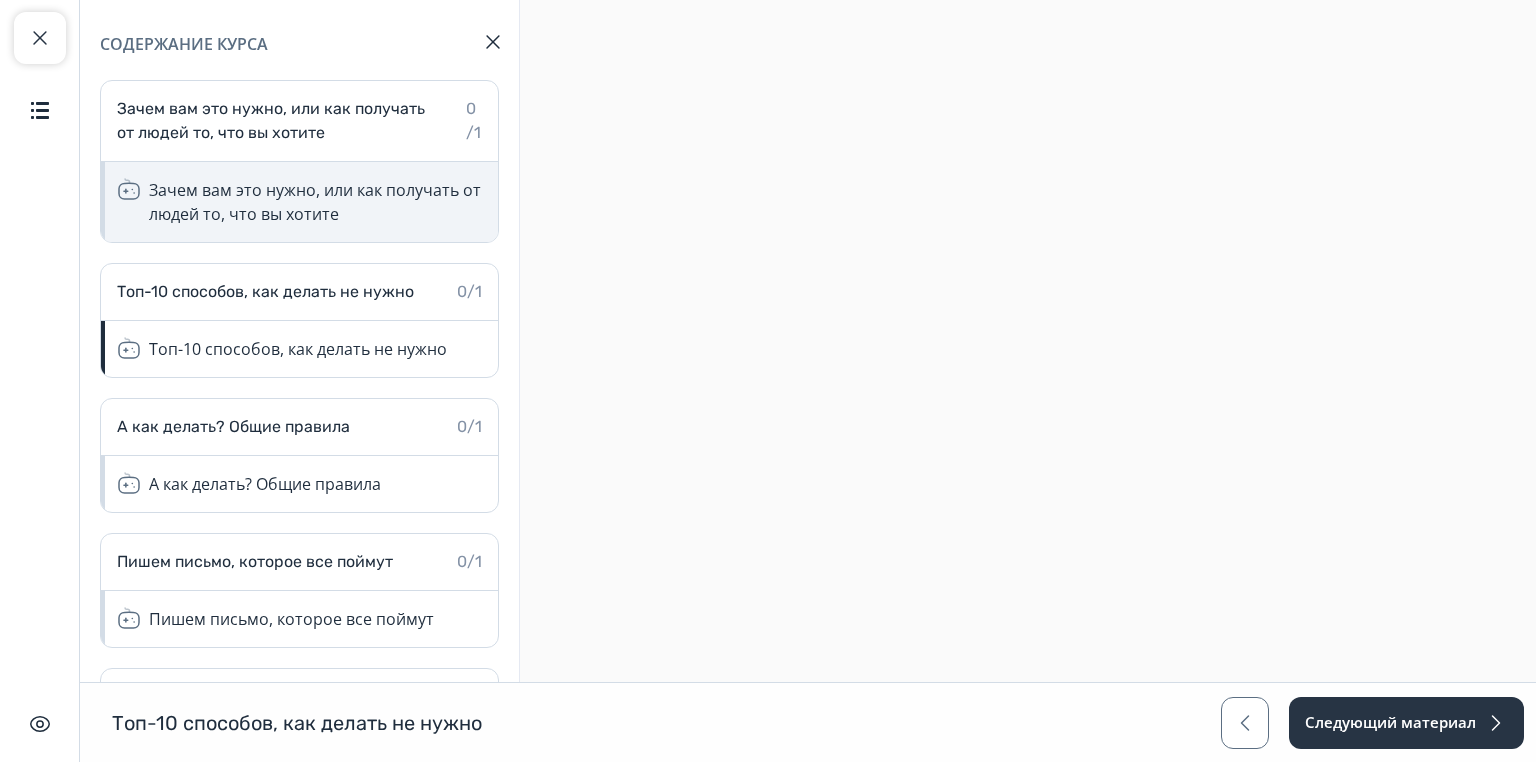 click on "Зачем вам это нужно, или как получать от людей то, что вы хотите" at bounding box center (317, 202) 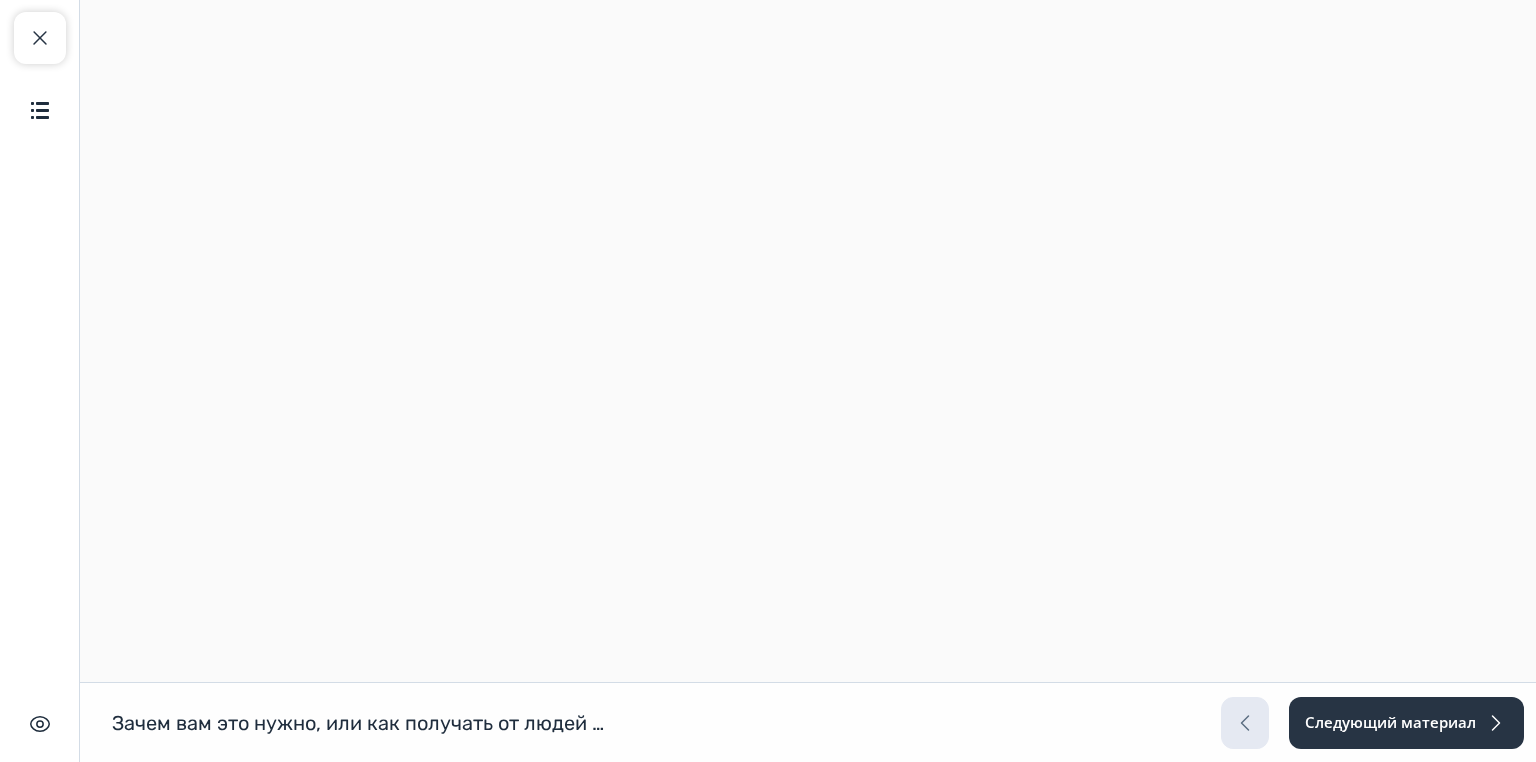 scroll, scrollTop: 0, scrollLeft: 0, axis: both 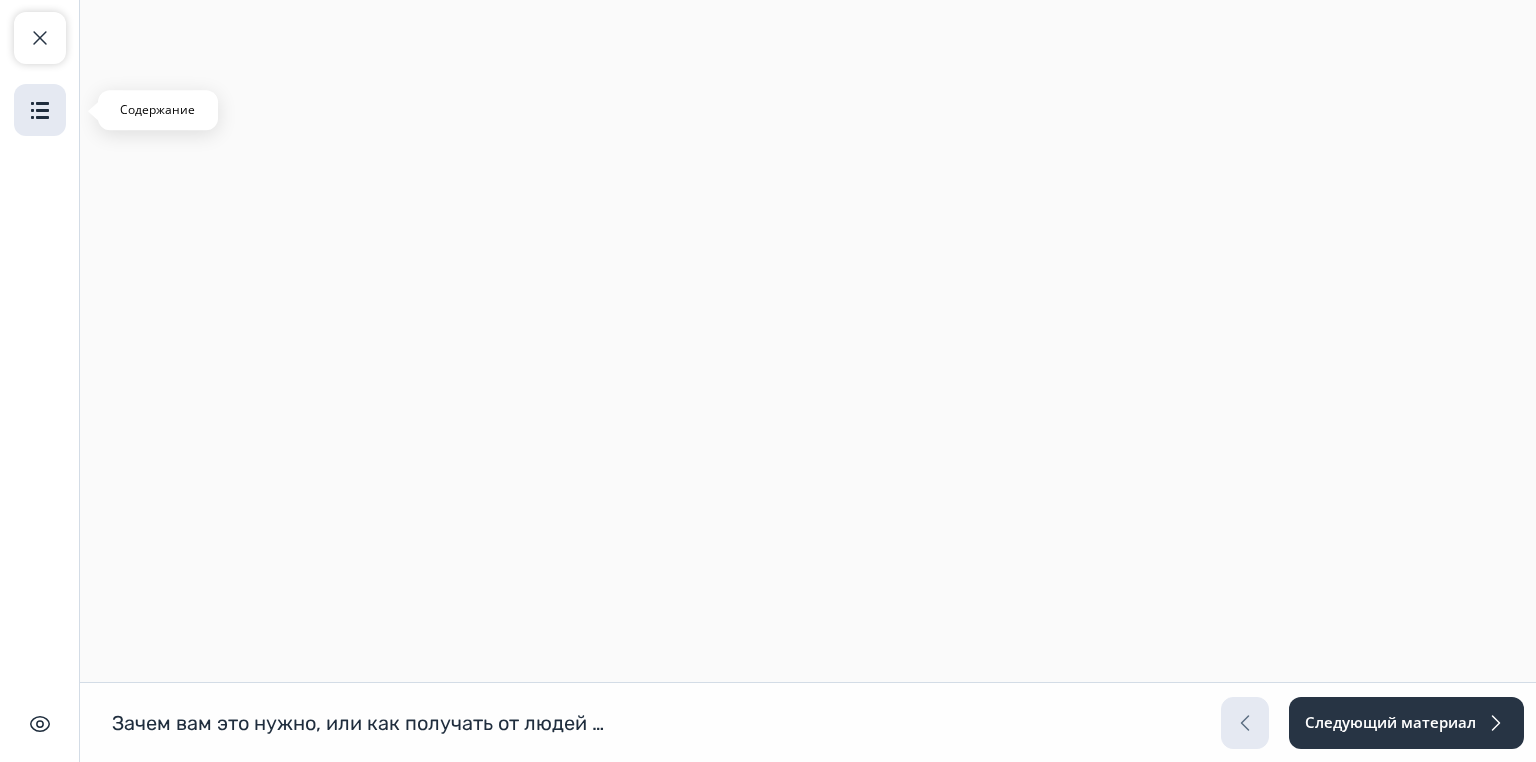 click at bounding box center (40, 110) 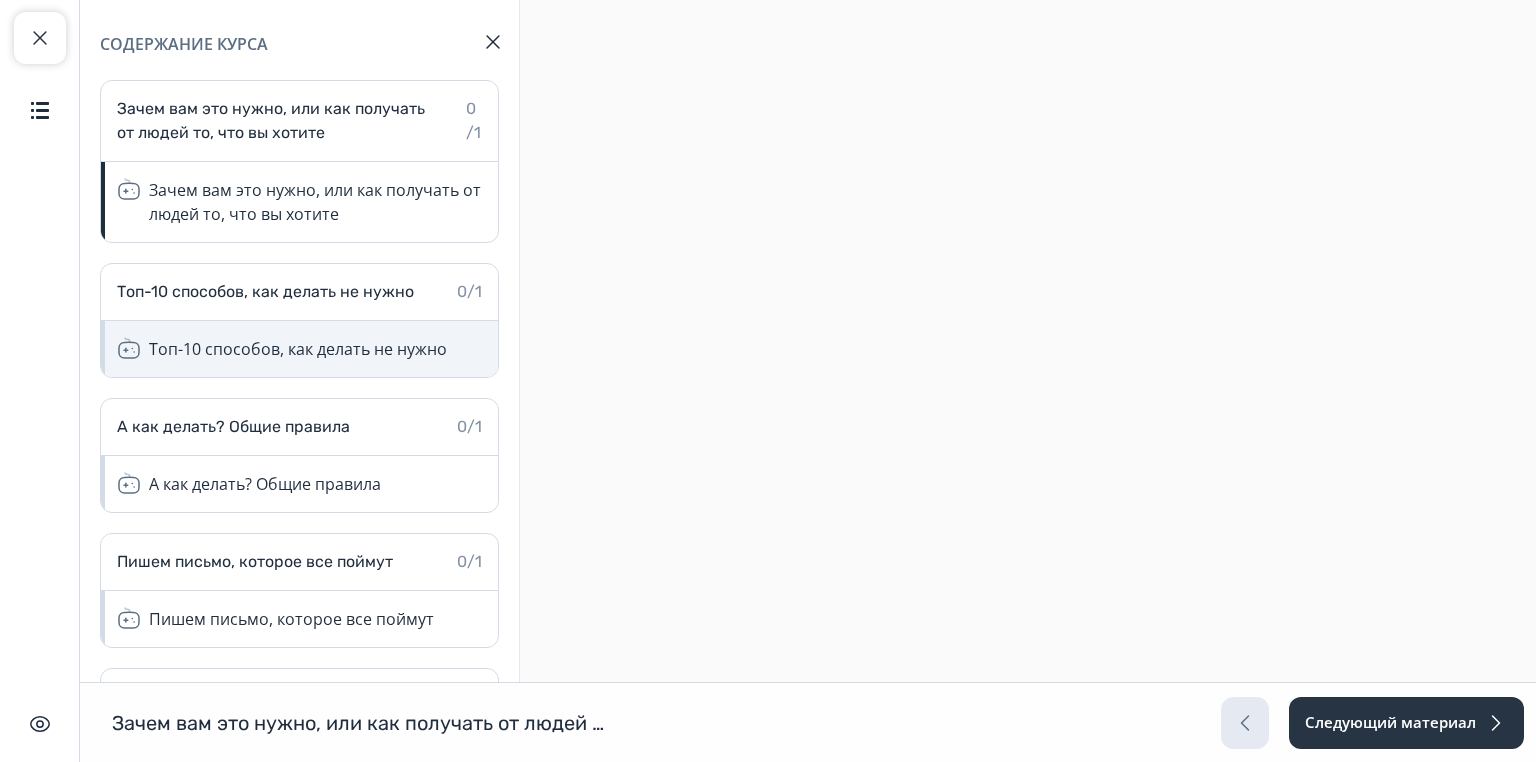 click on "Топ-10 способов, как делать не нужно" at bounding box center [298, 349] 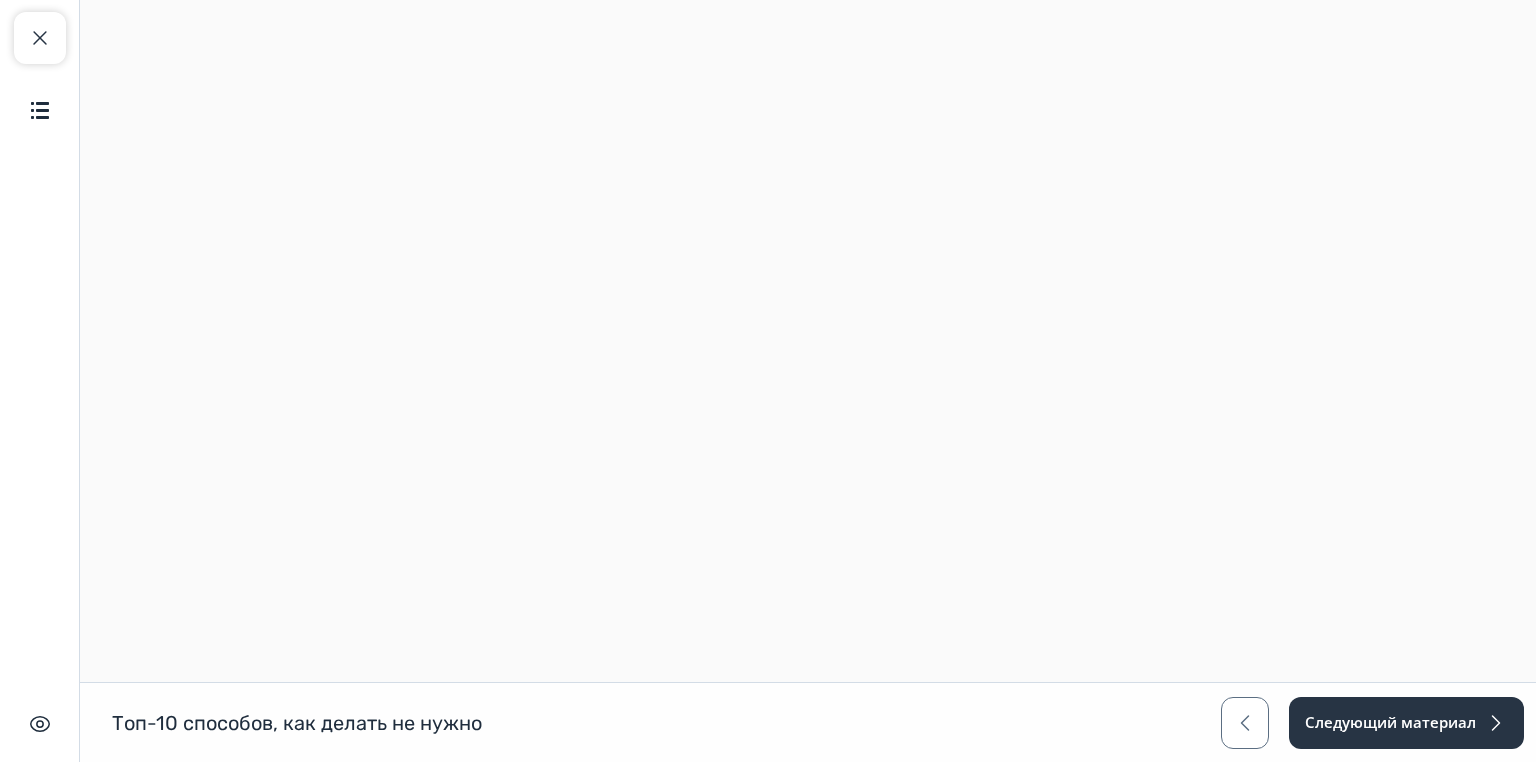 scroll, scrollTop: 0, scrollLeft: 0, axis: both 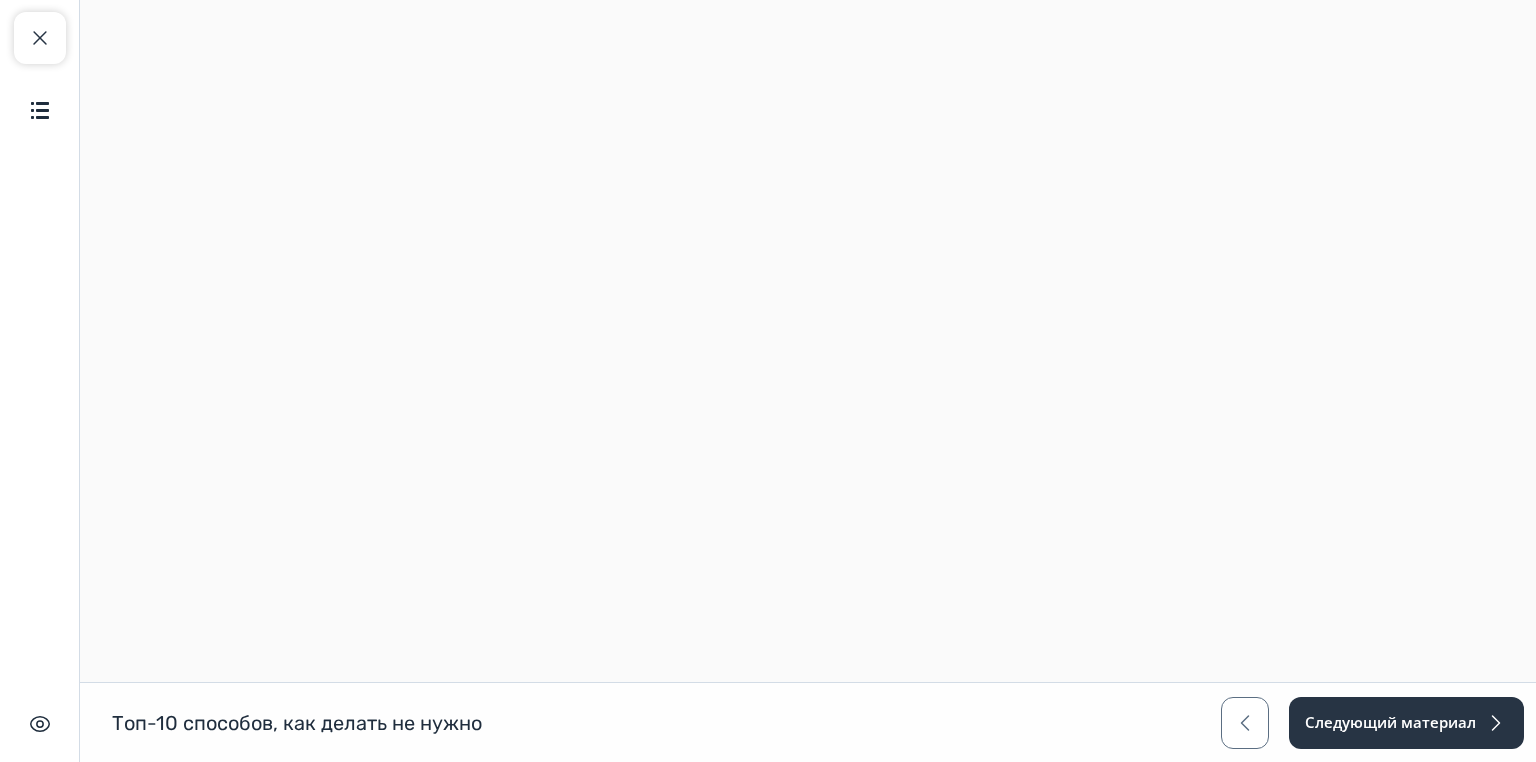 drag, startPoint x: 48, startPoint y: 37, endPoint x: 63, endPoint y: 65, distance: 31.764761 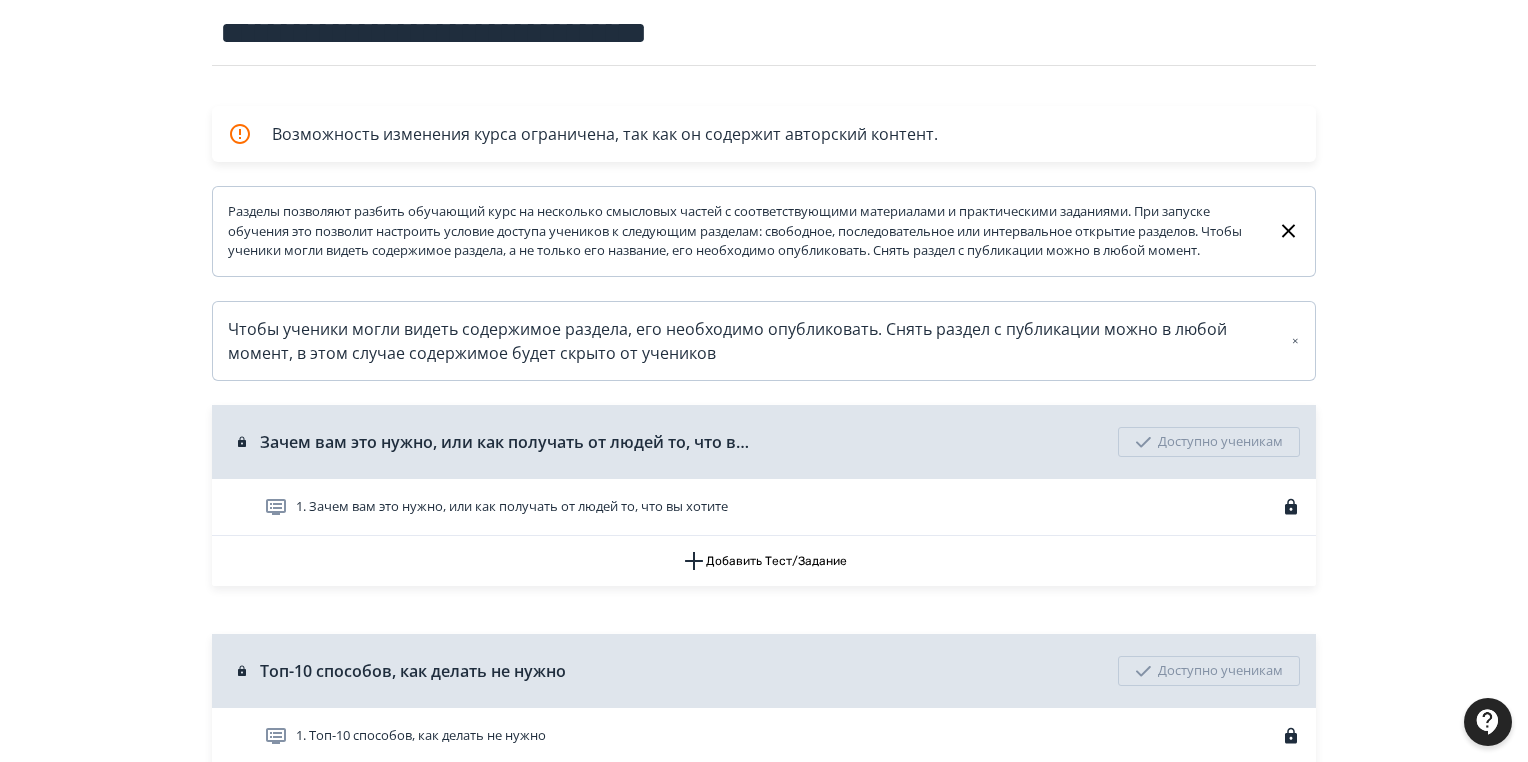 scroll, scrollTop: 0, scrollLeft: 0, axis: both 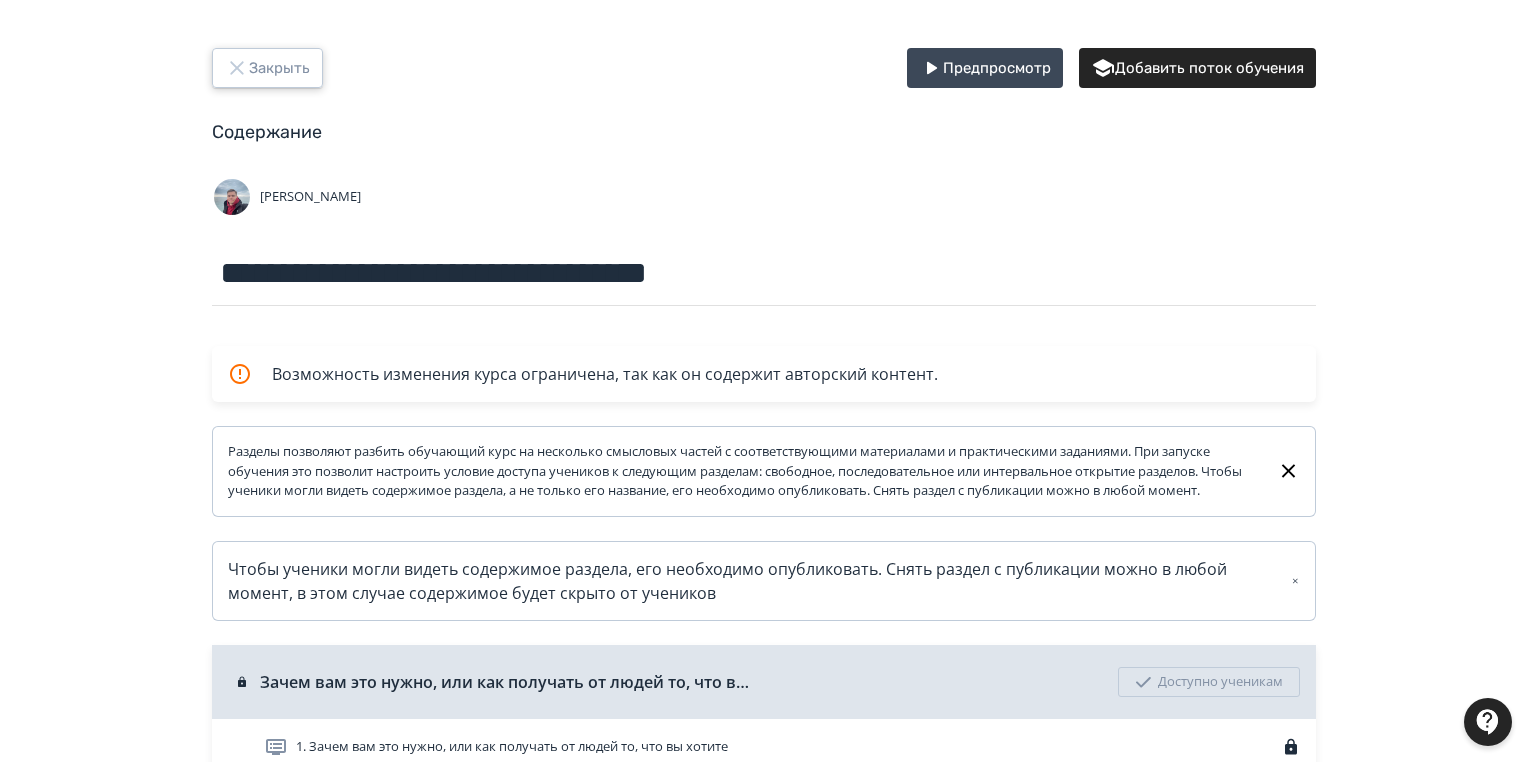 click 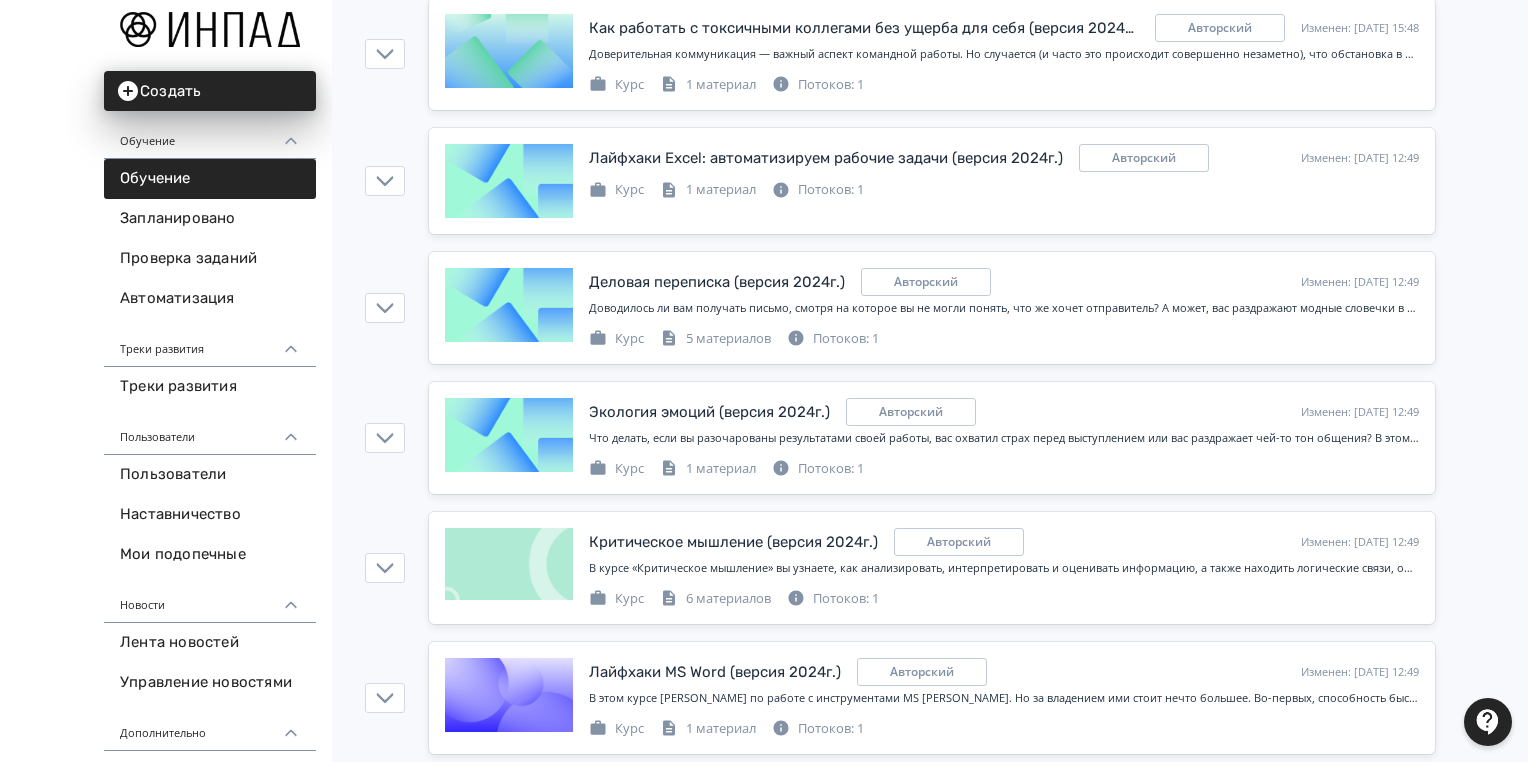 scroll, scrollTop: 424, scrollLeft: 0, axis: vertical 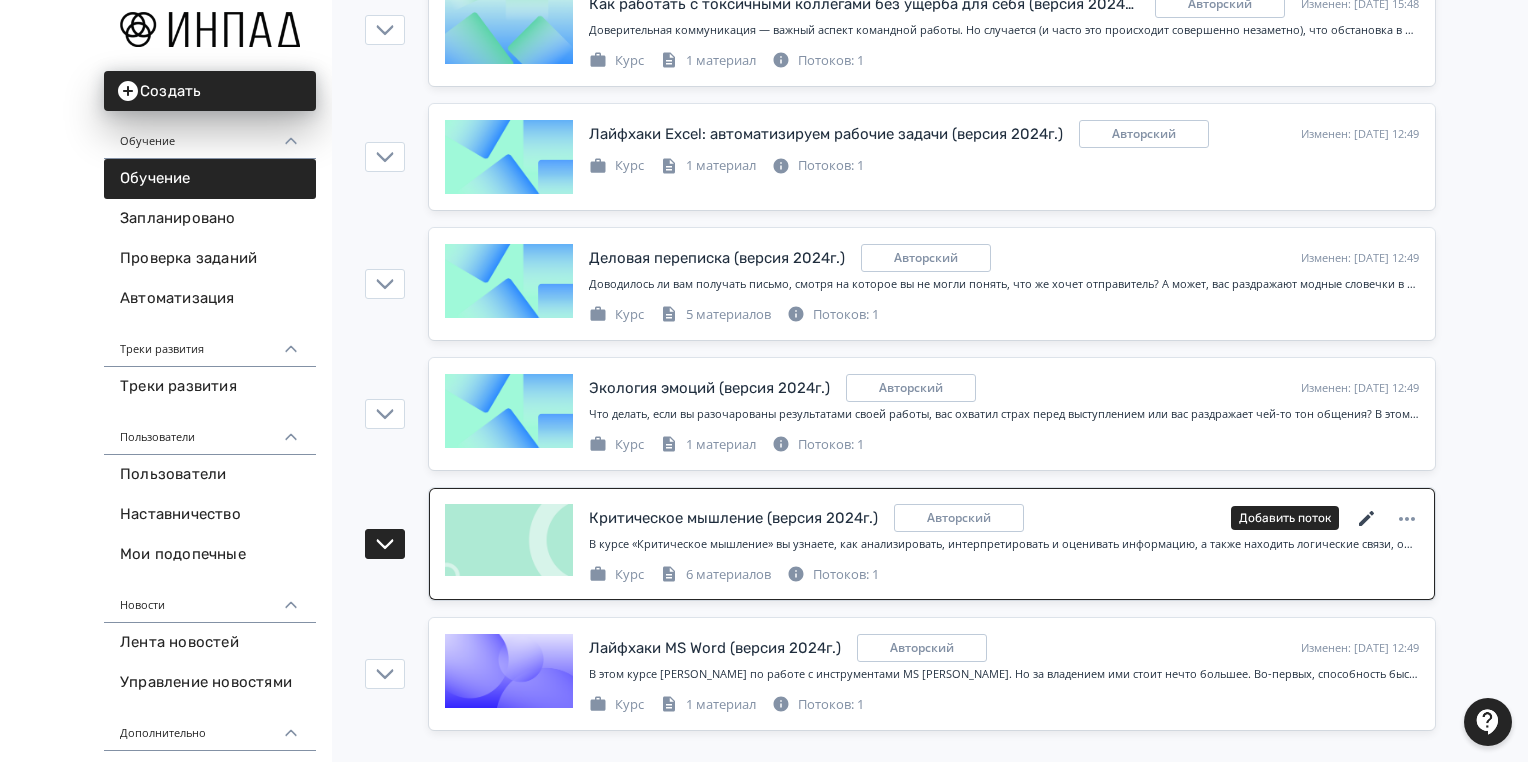 click 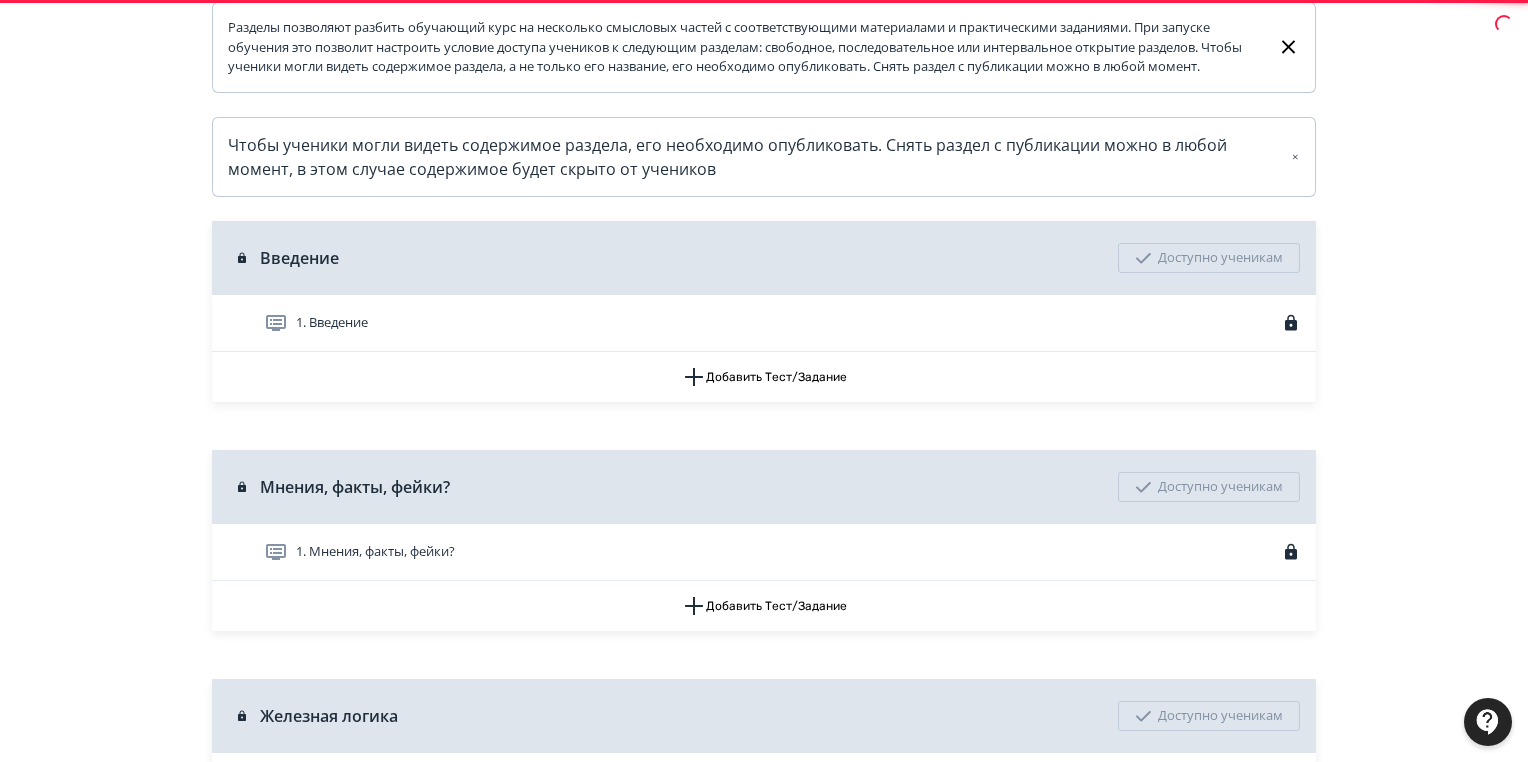 scroll, scrollTop: 0, scrollLeft: 0, axis: both 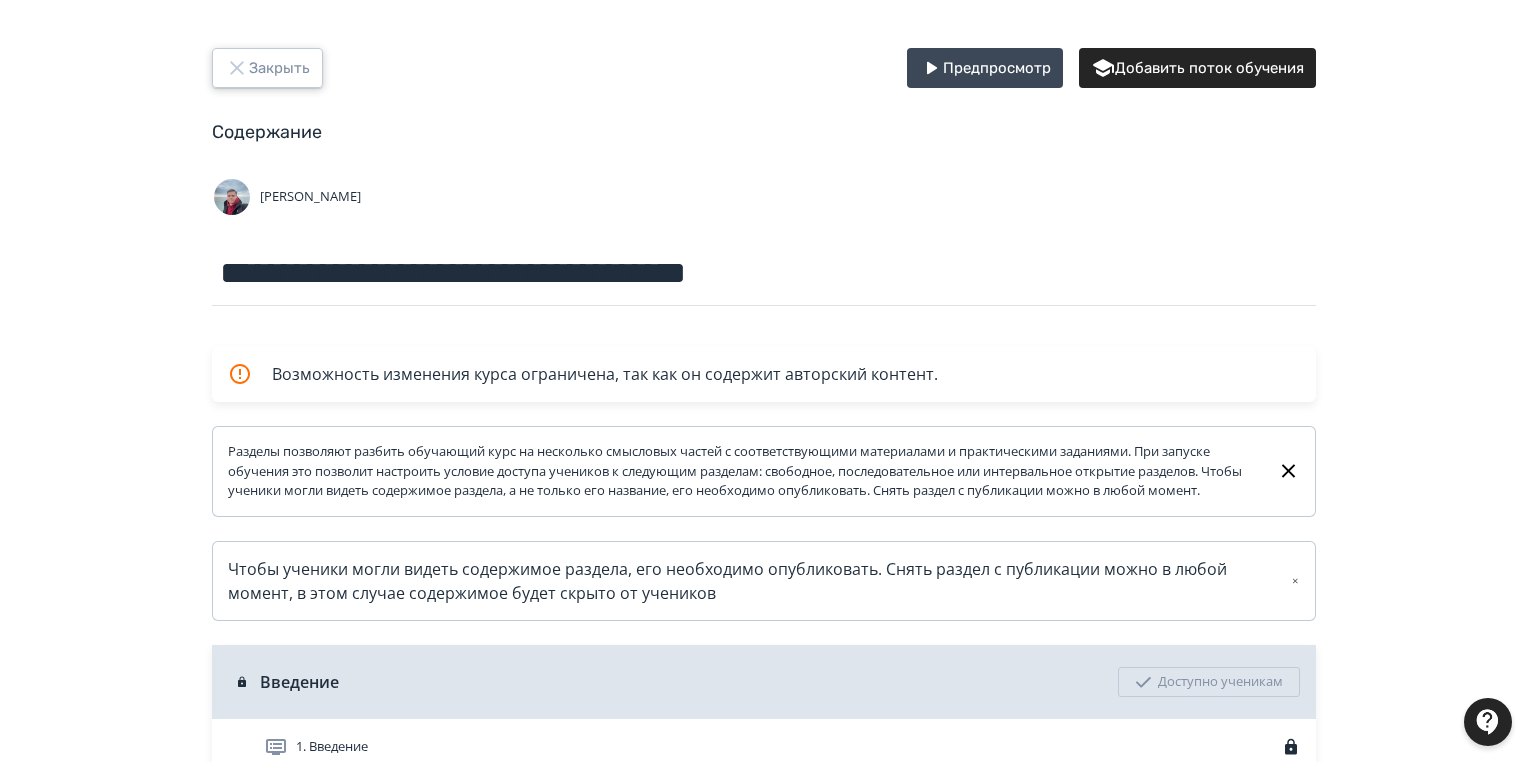 click on "Закрыть" at bounding box center (267, 68) 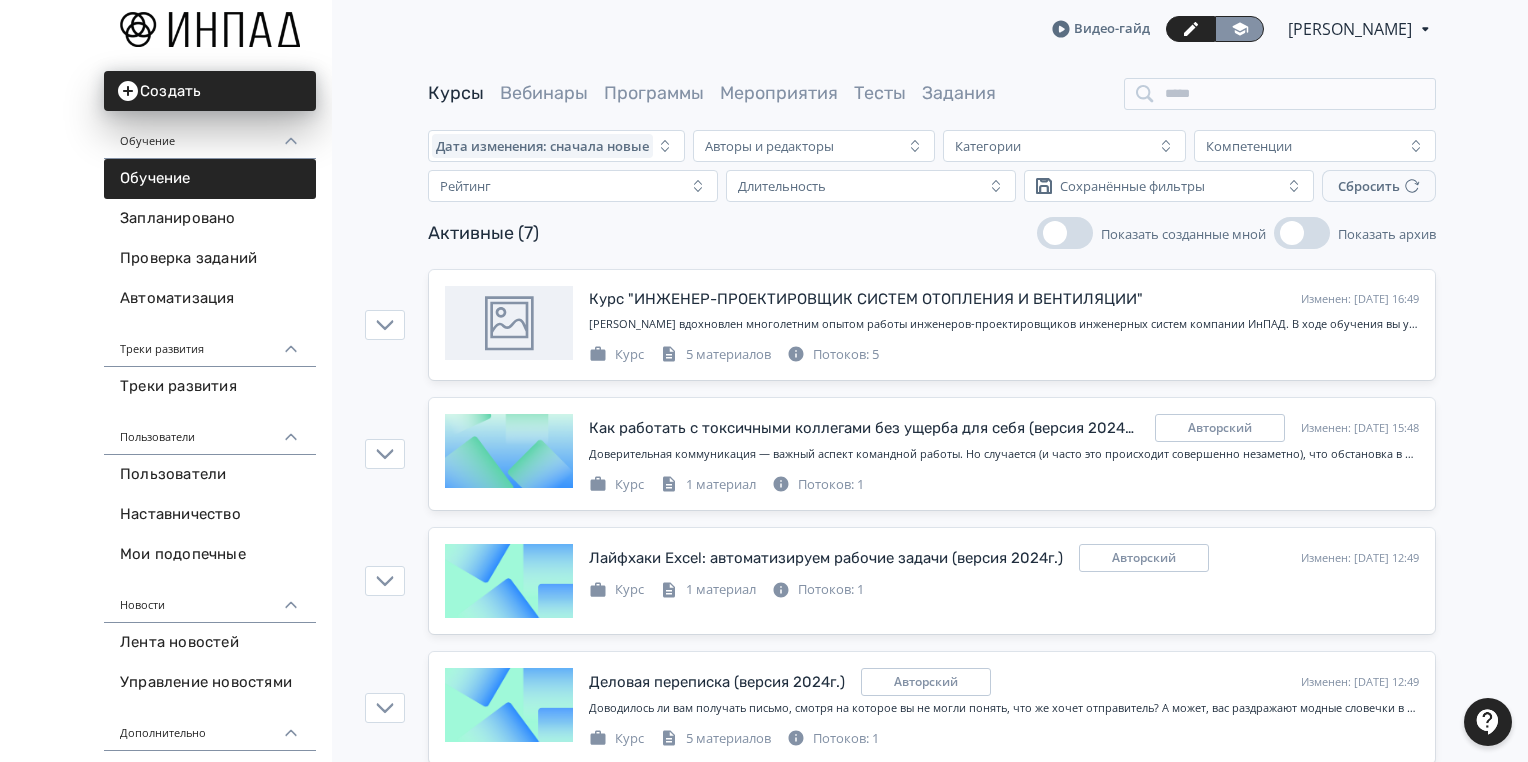 click 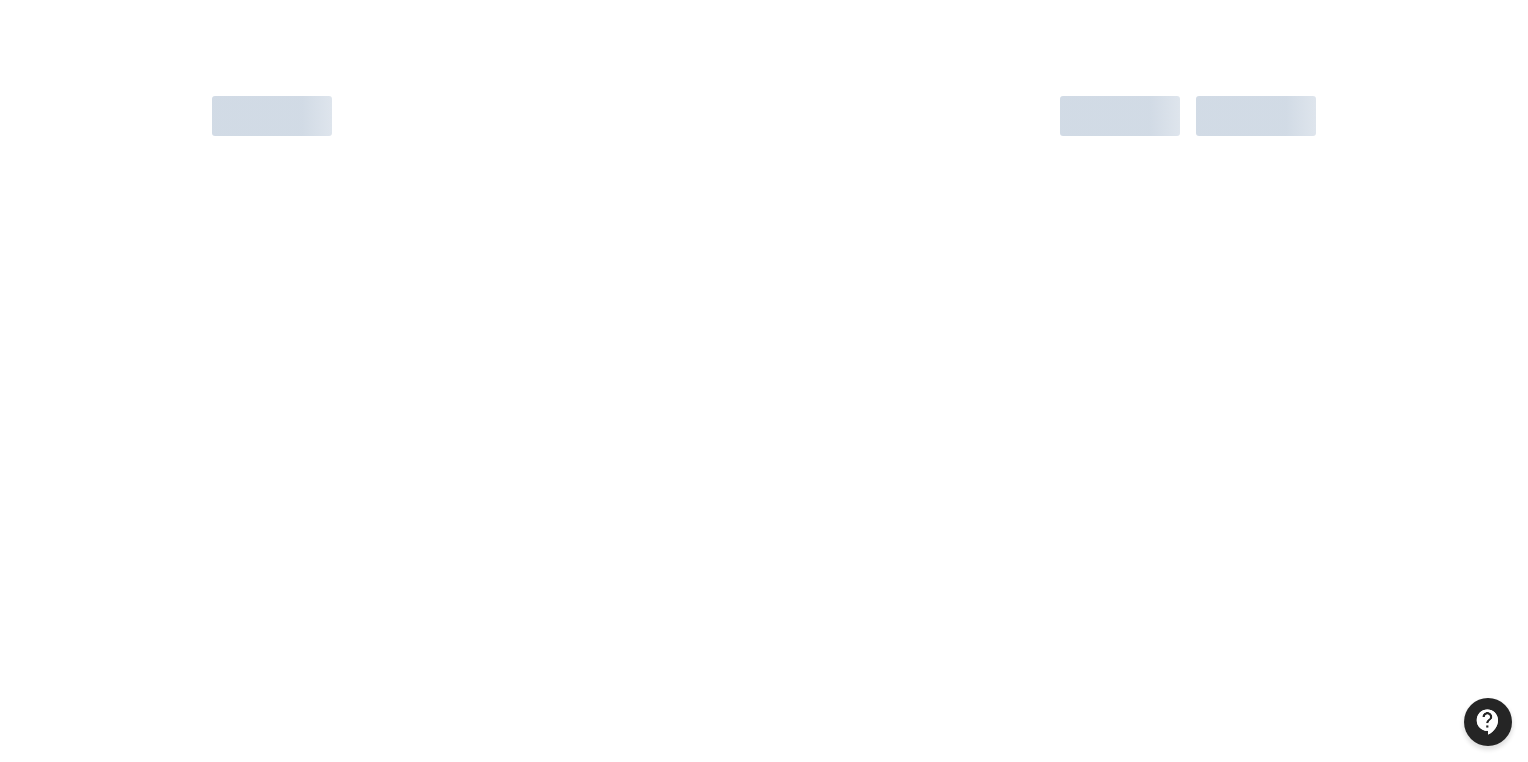 scroll, scrollTop: 0, scrollLeft: 0, axis: both 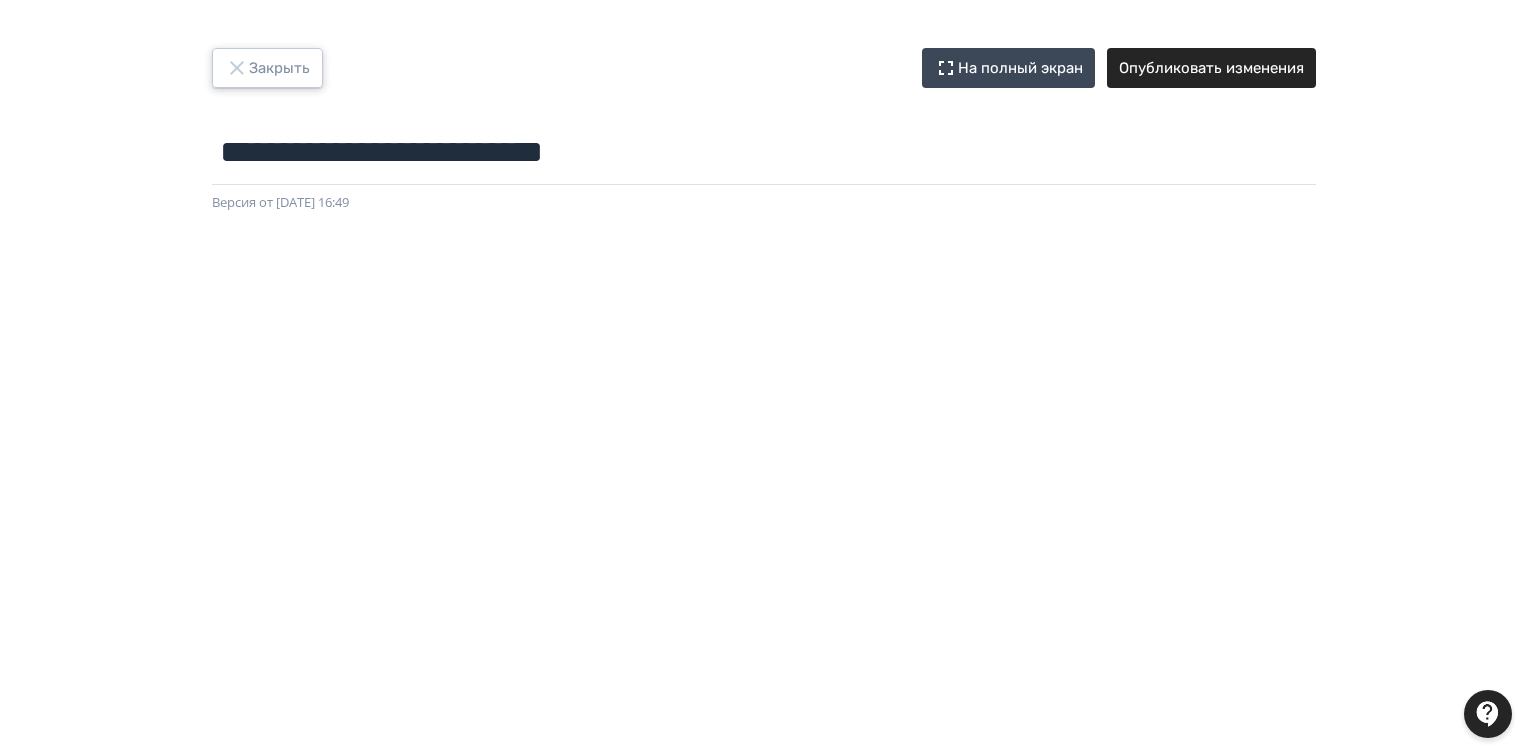 click on "Закрыть" at bounding box center [267, 68] 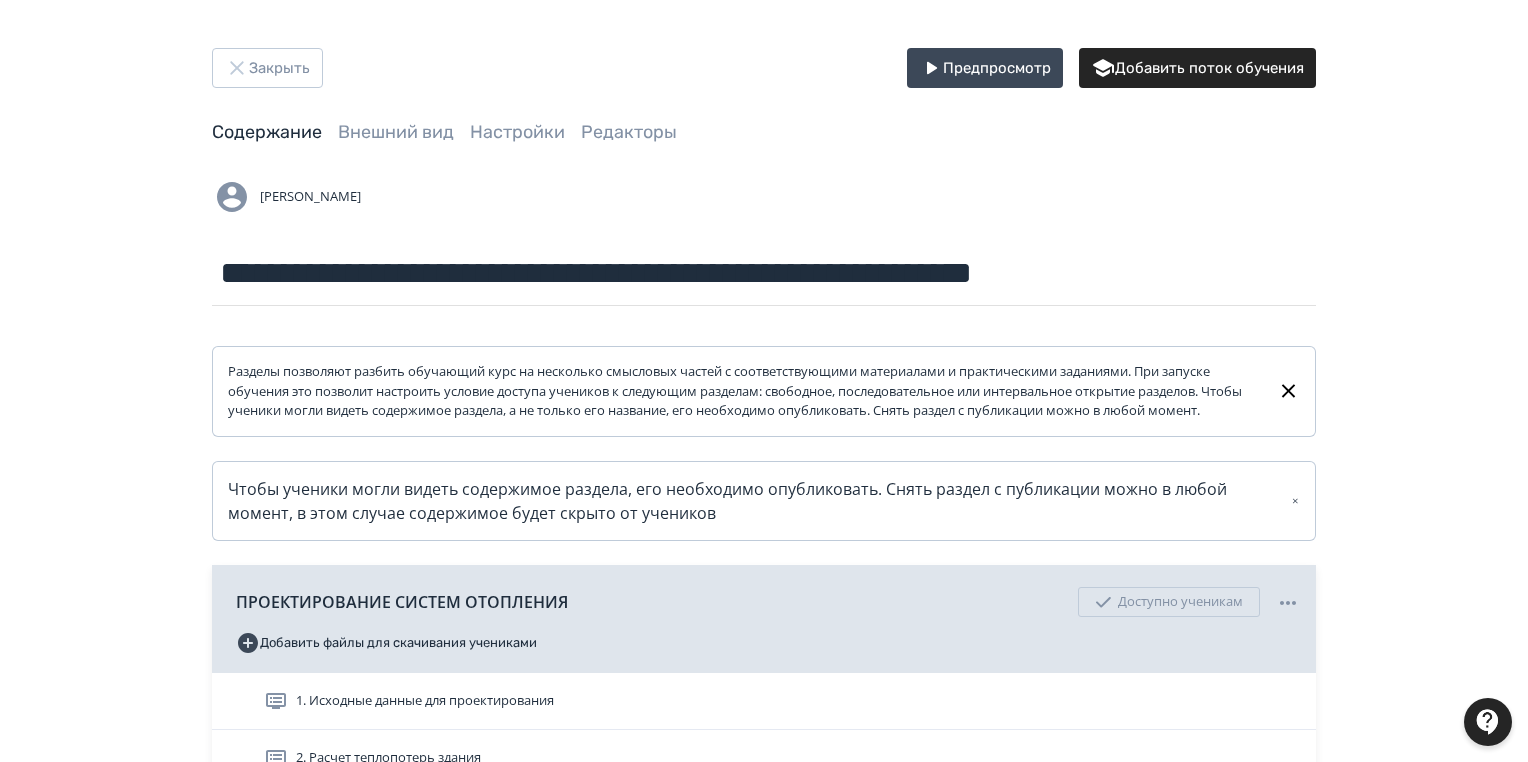 scroll, scrollTop: 320, scrollLeft: 0, axis: vertical 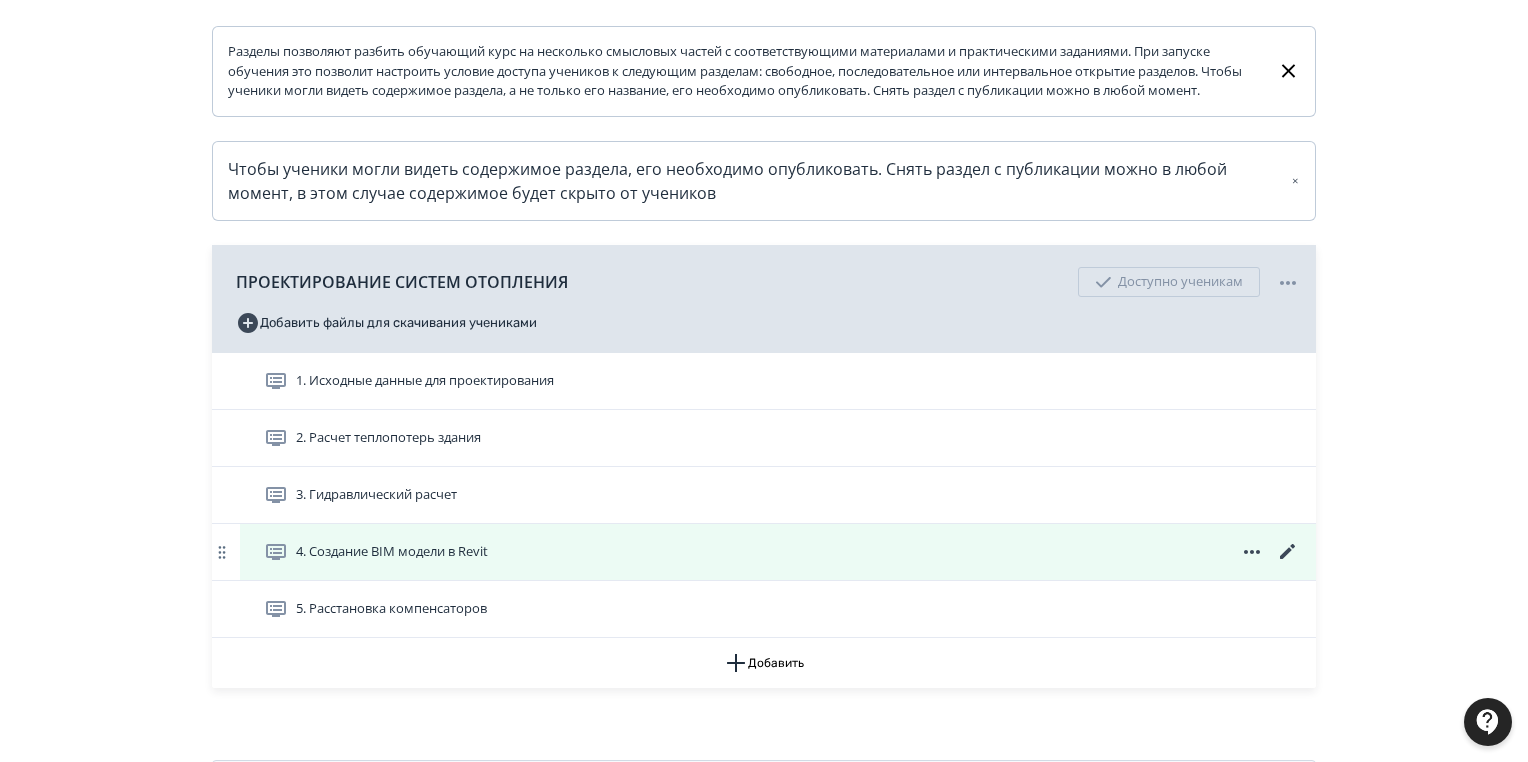 click on "4. Создание BIM модели в Revit" at bounding box center [392, 552] 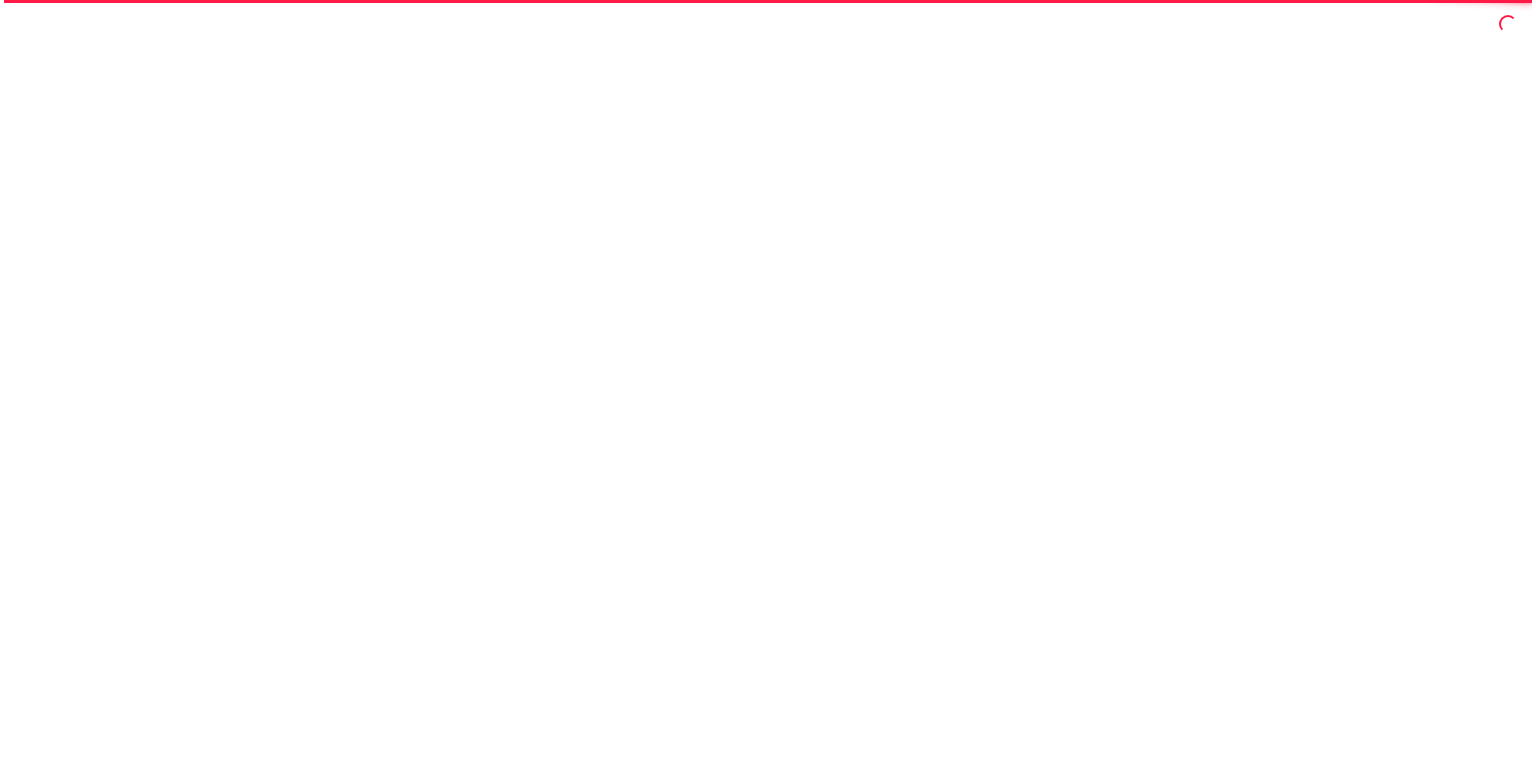 scroll, scrollTop: 0, scrollLeft: 0, axis: both 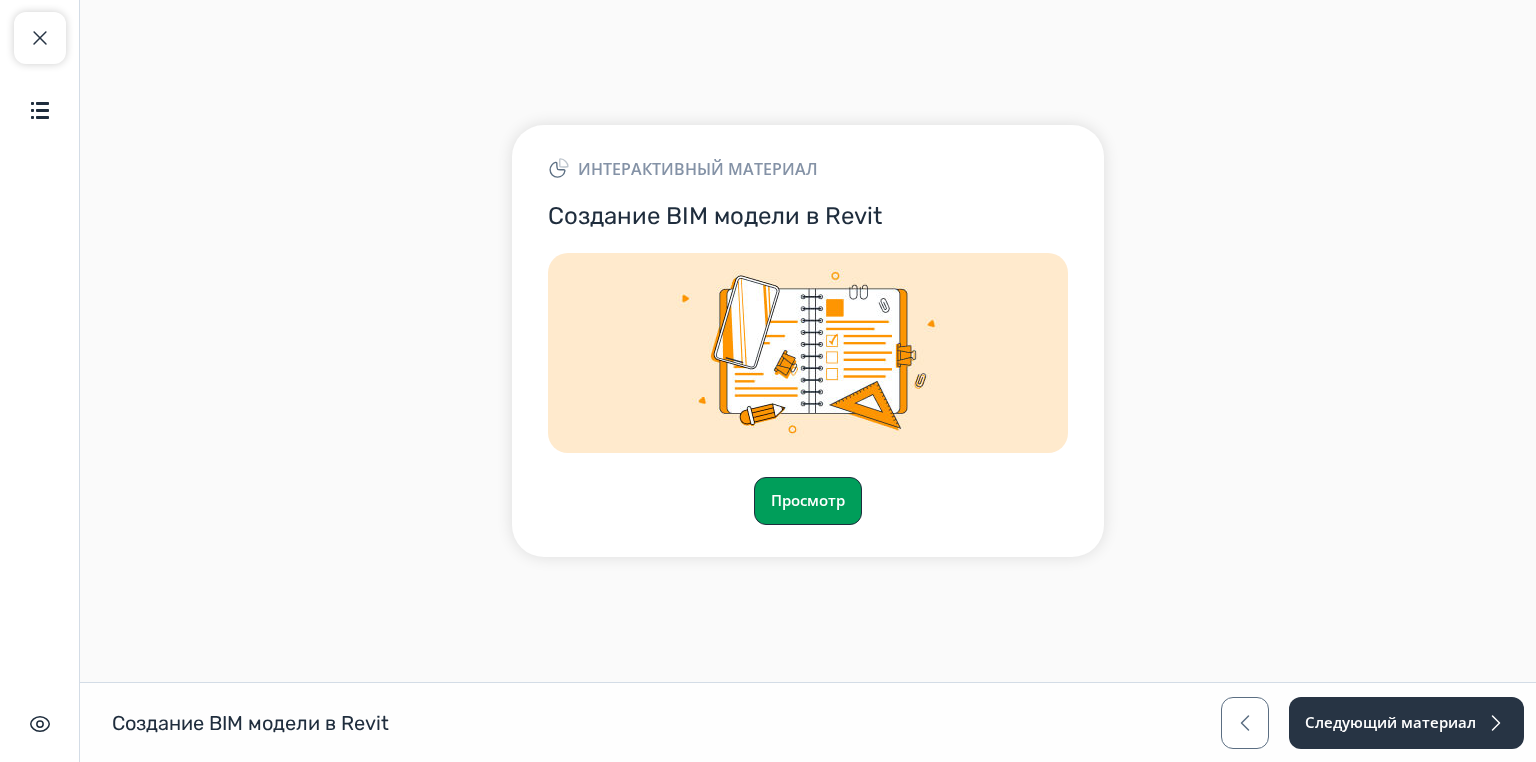 click on "Просмотр" at bounding box center [808, 501] 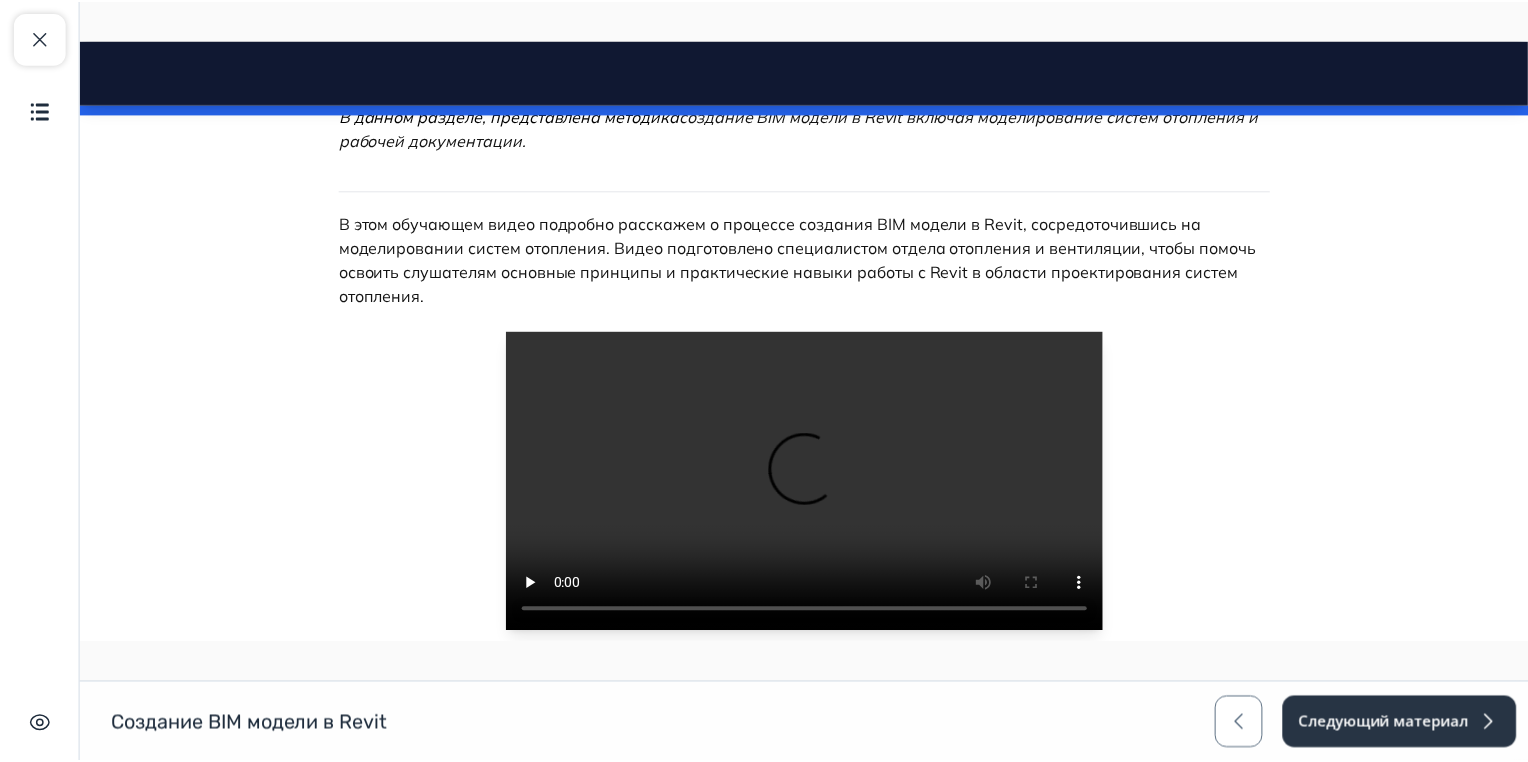 scroll, scrollTop: 605, scrollLeft: 0, axis: vertical 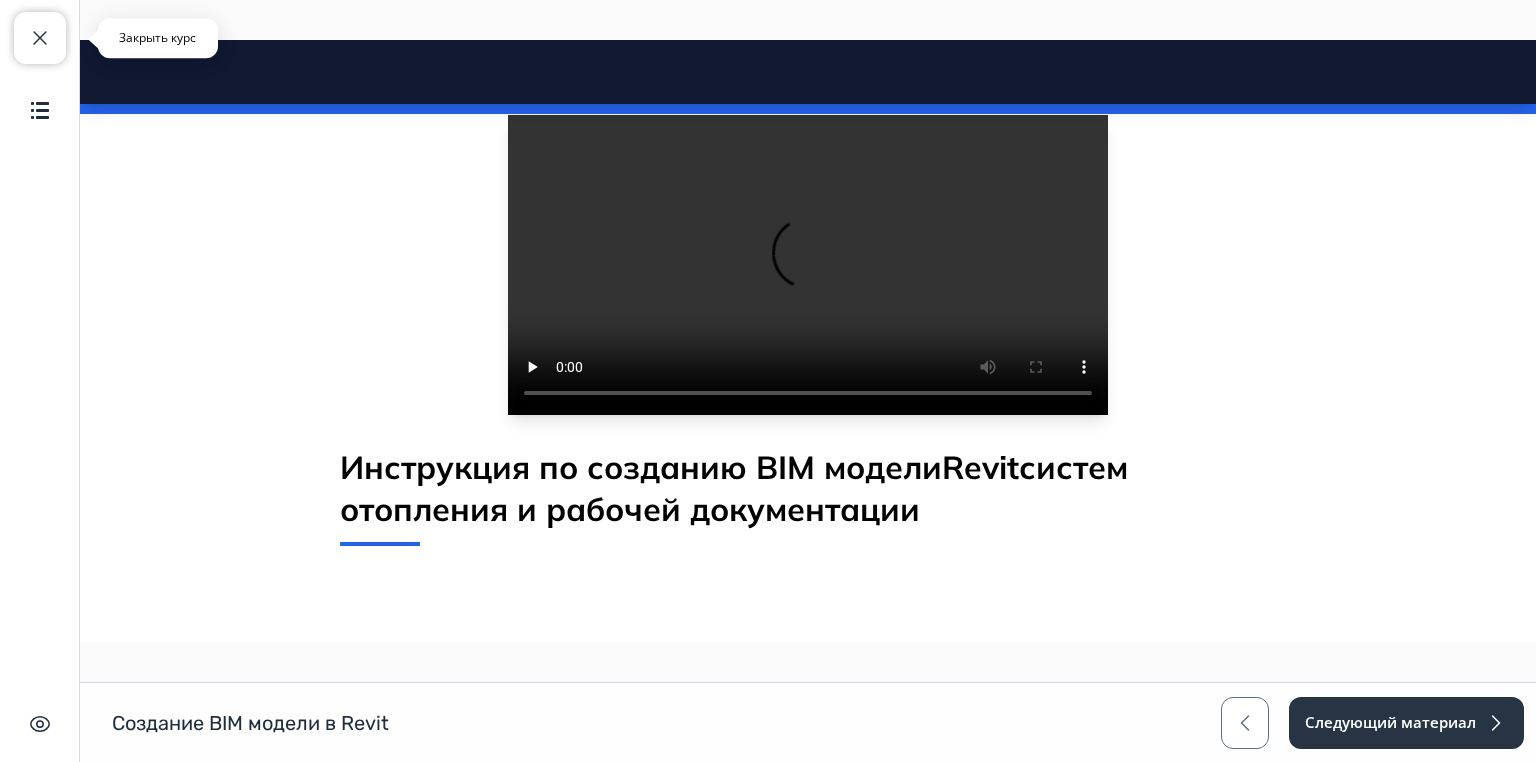 click at bounding box center [40, 38] 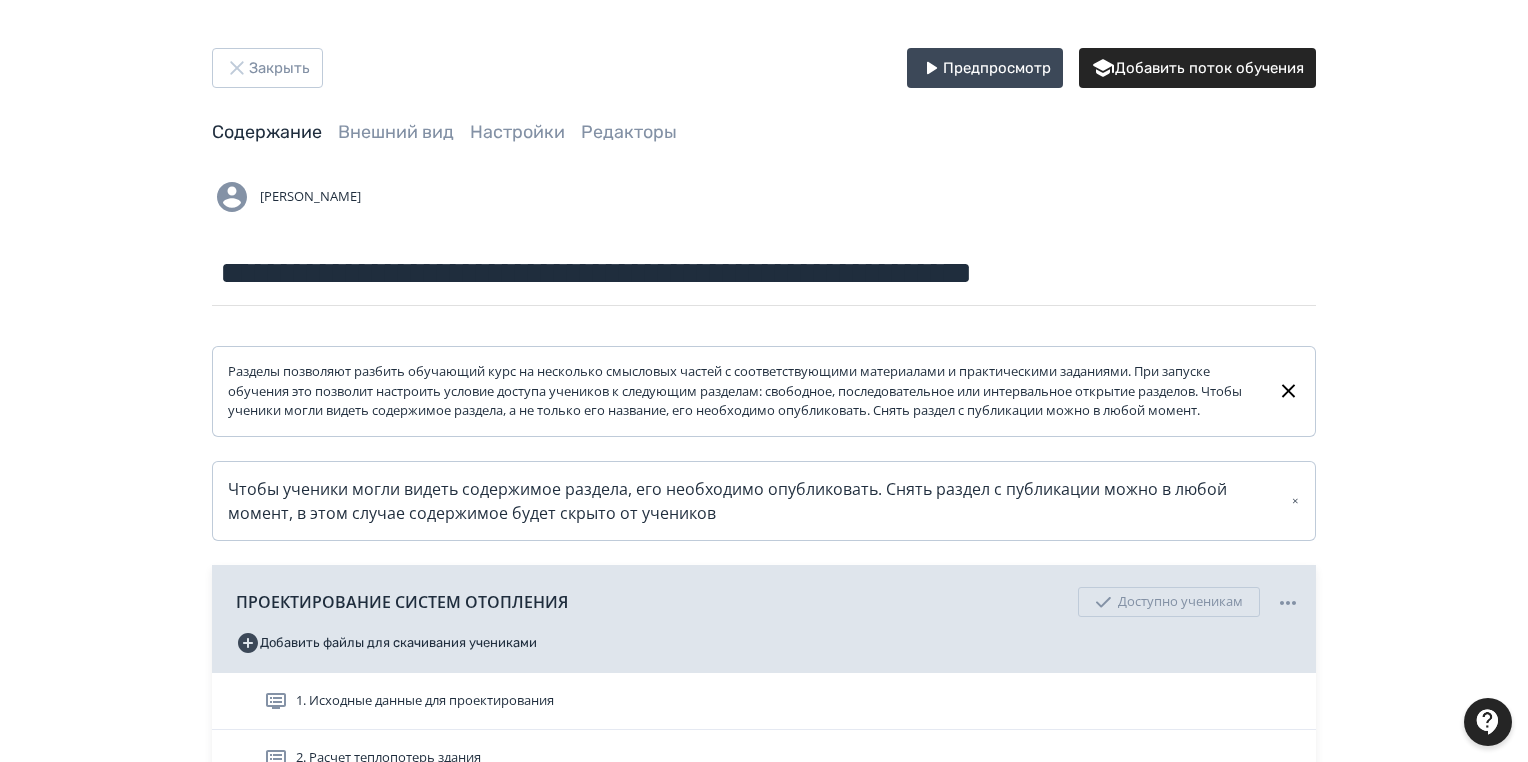 scroll, scrollTop: 432, scrollLeft: 0, axis: vertical 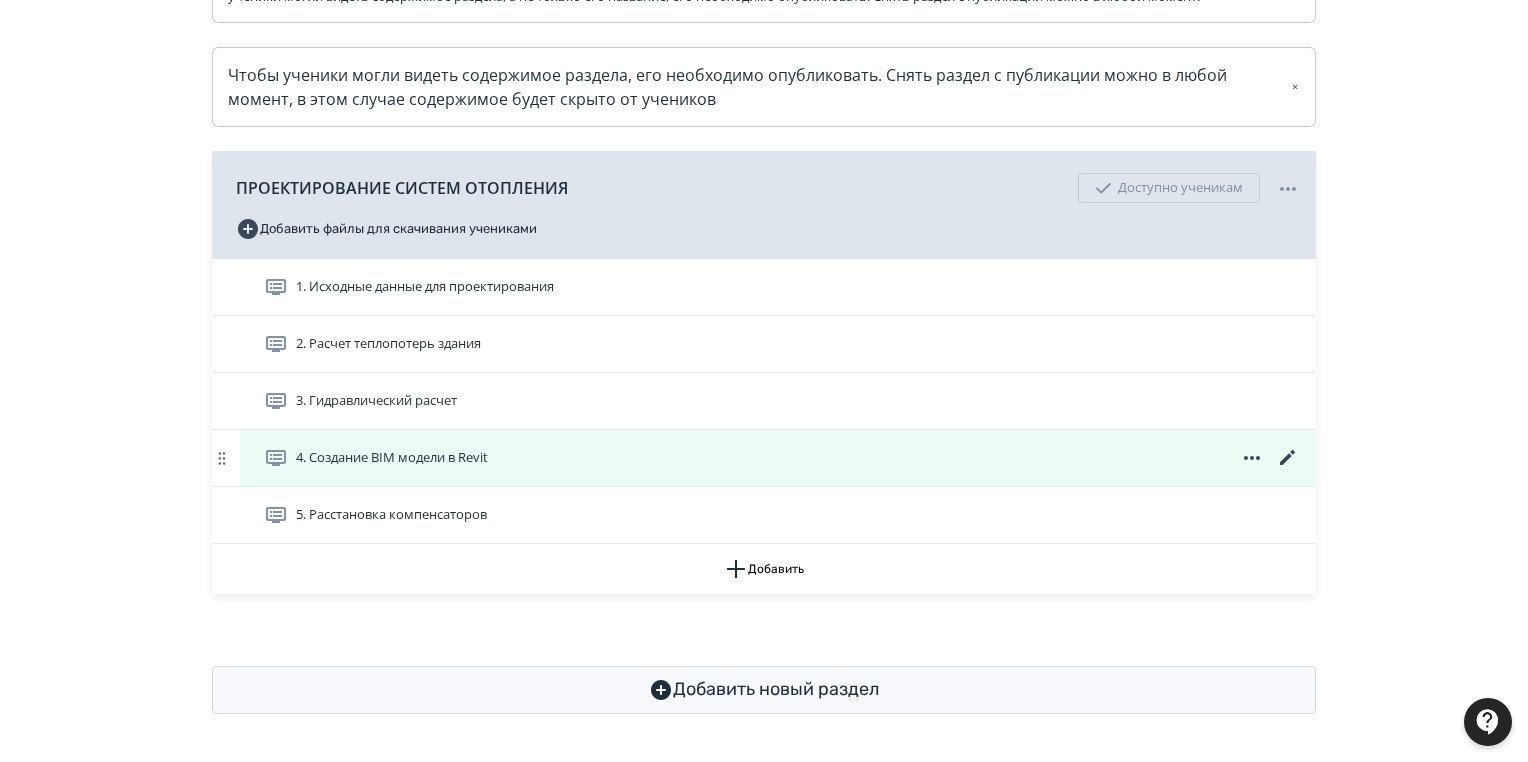 click 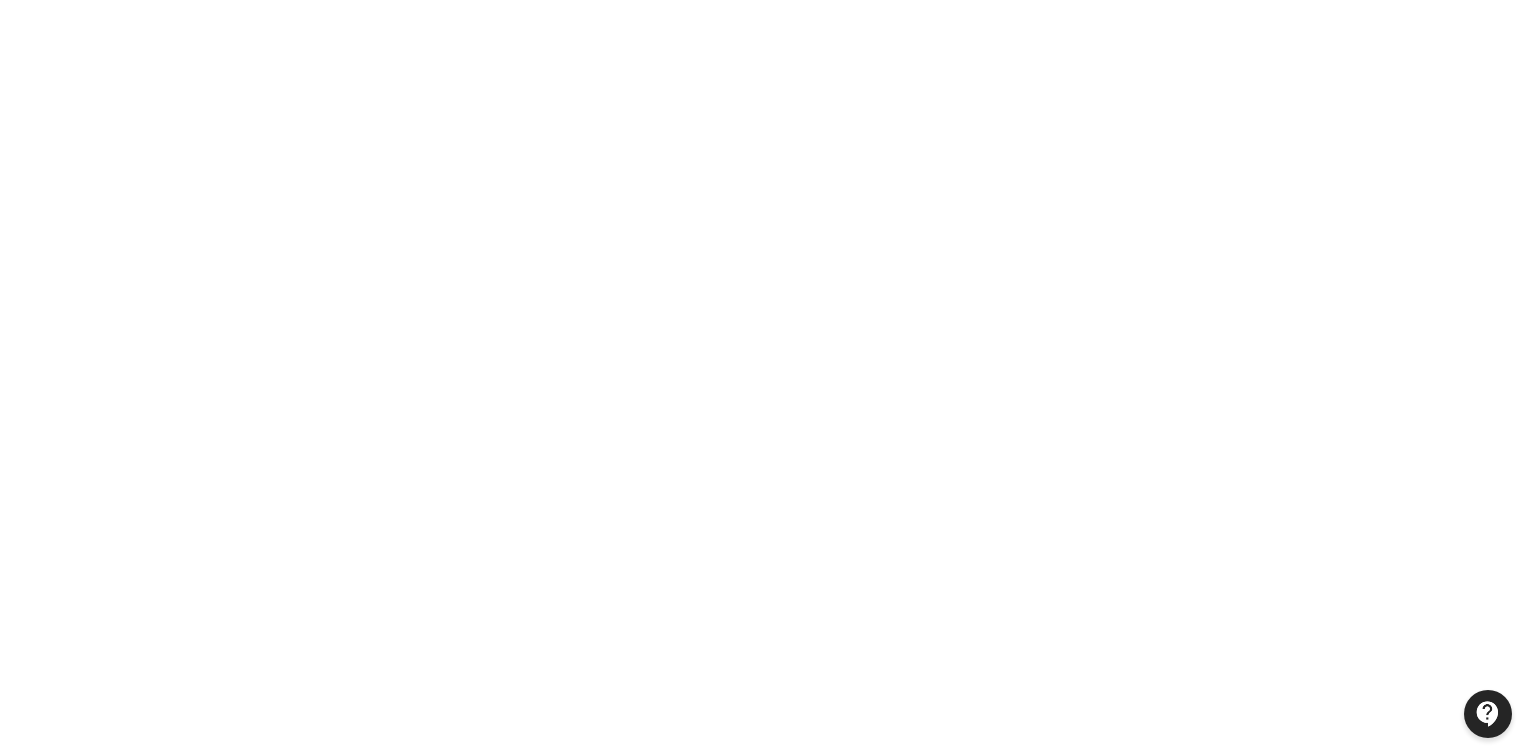 scroll, scrollTop: 397, scrollLeft: 0, axis: vertical 